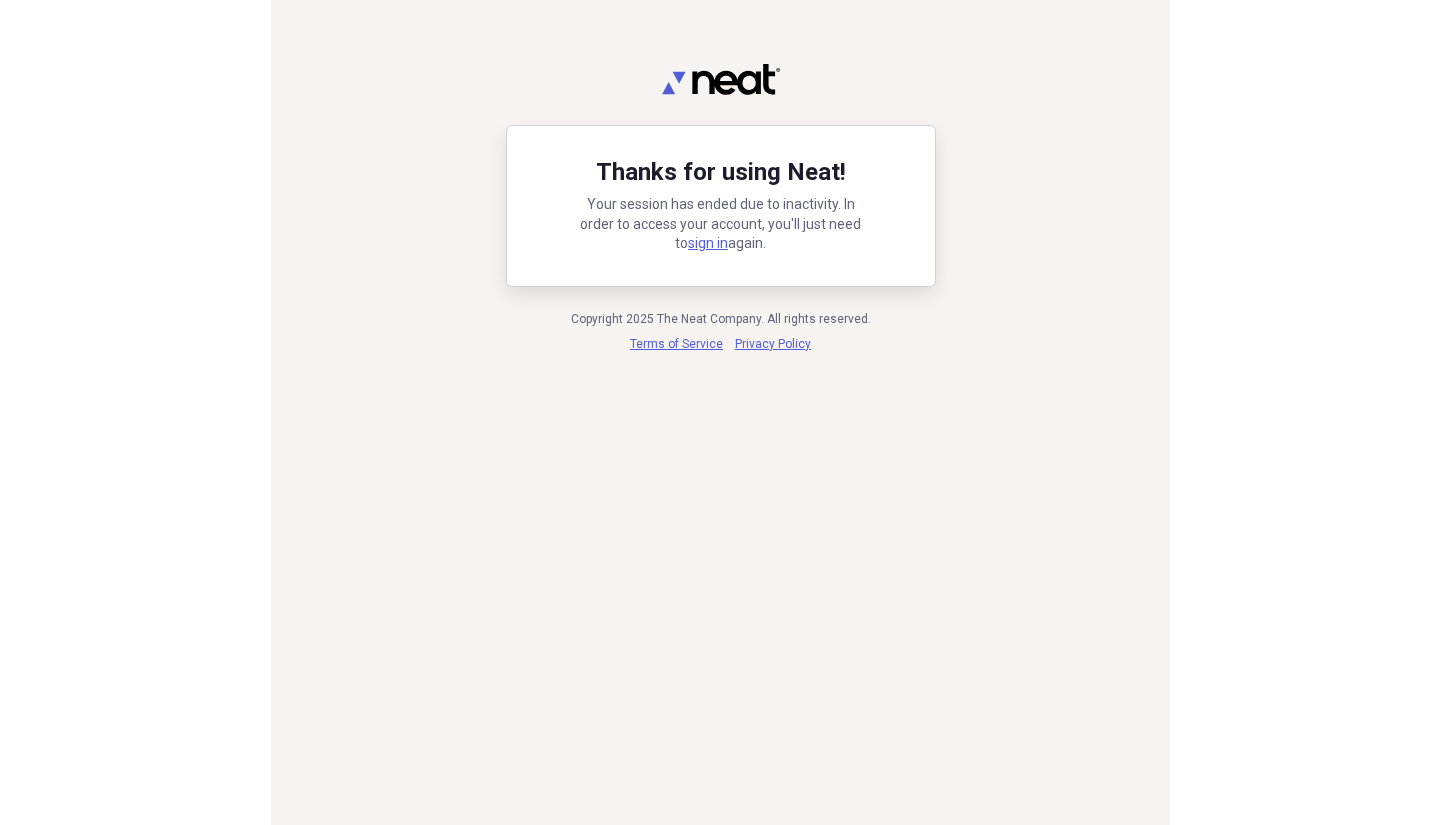 scroll, scrollTop: 0, scrollLeft: 0, axis: both 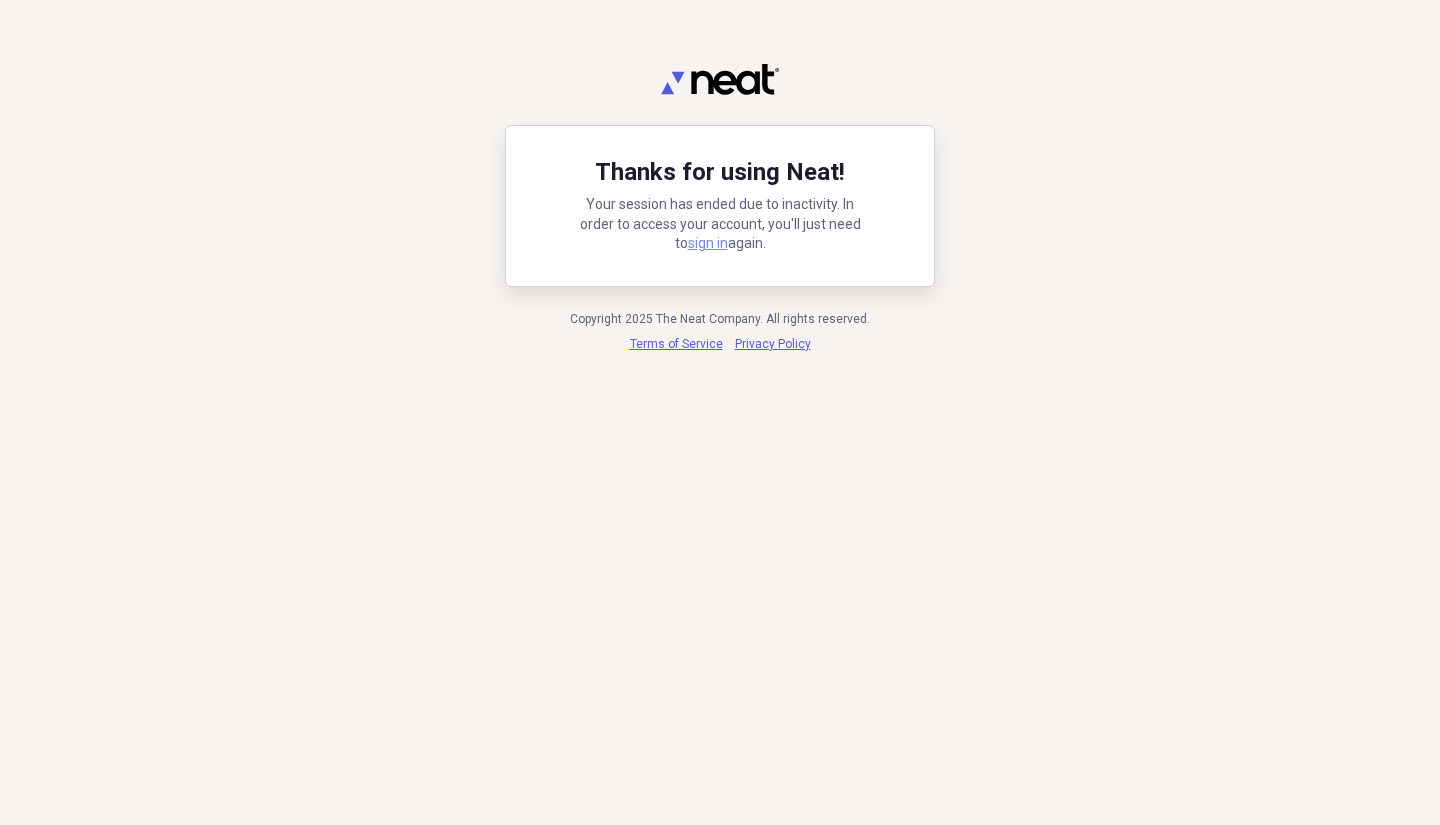 click on "sign in" at bounding box center (708, 243) 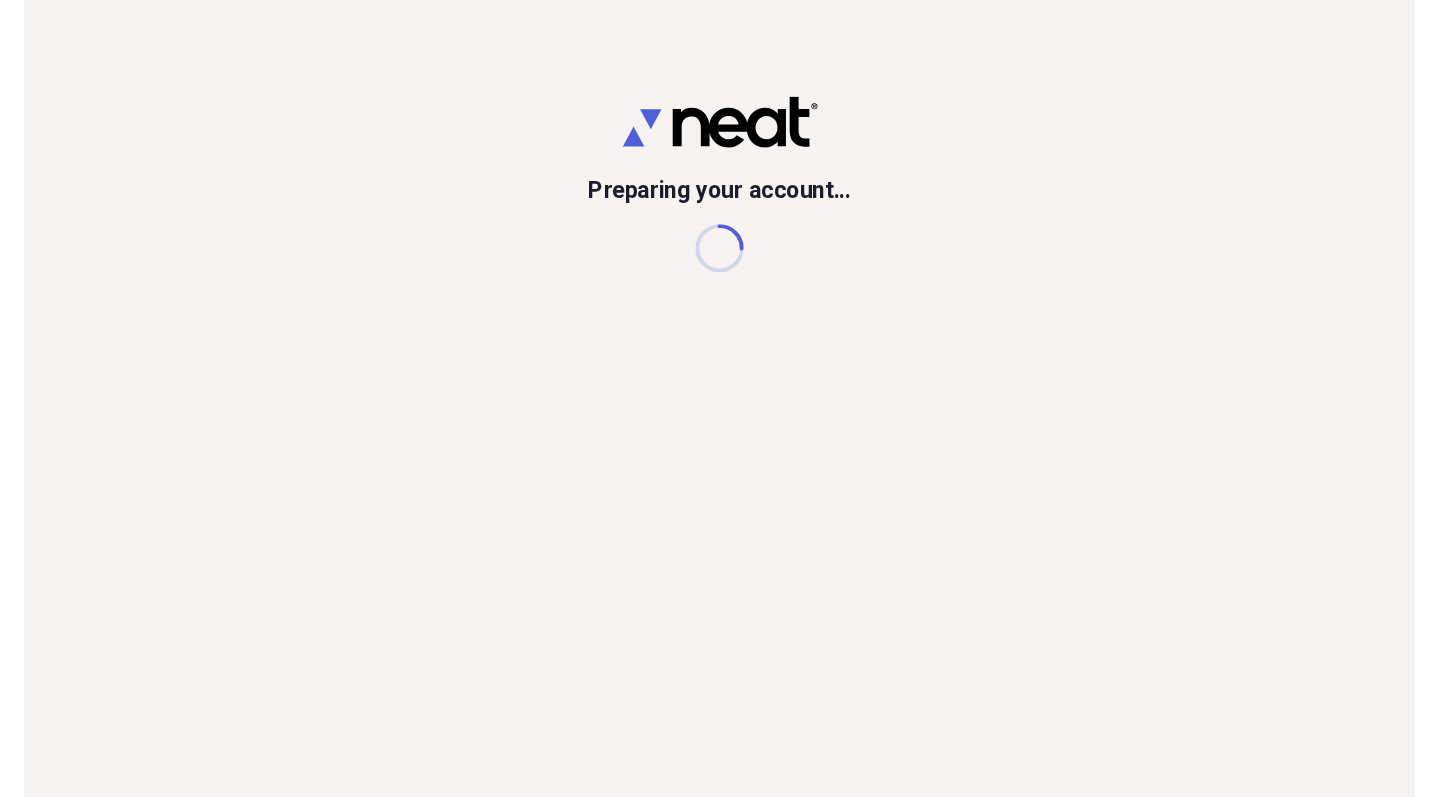 scroll, scrollTop: 0, scrollLeft: 0, axis: both 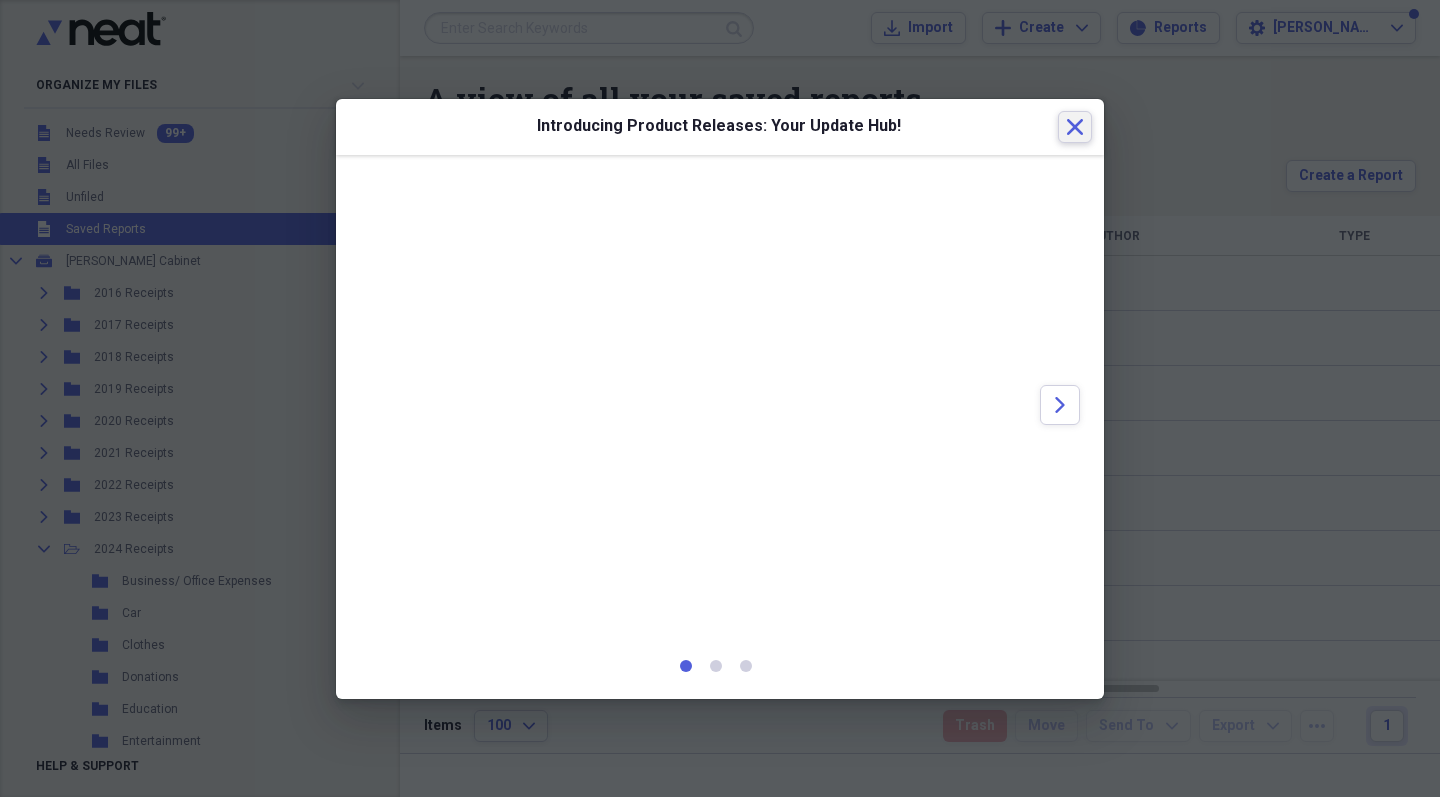 click on "Close" 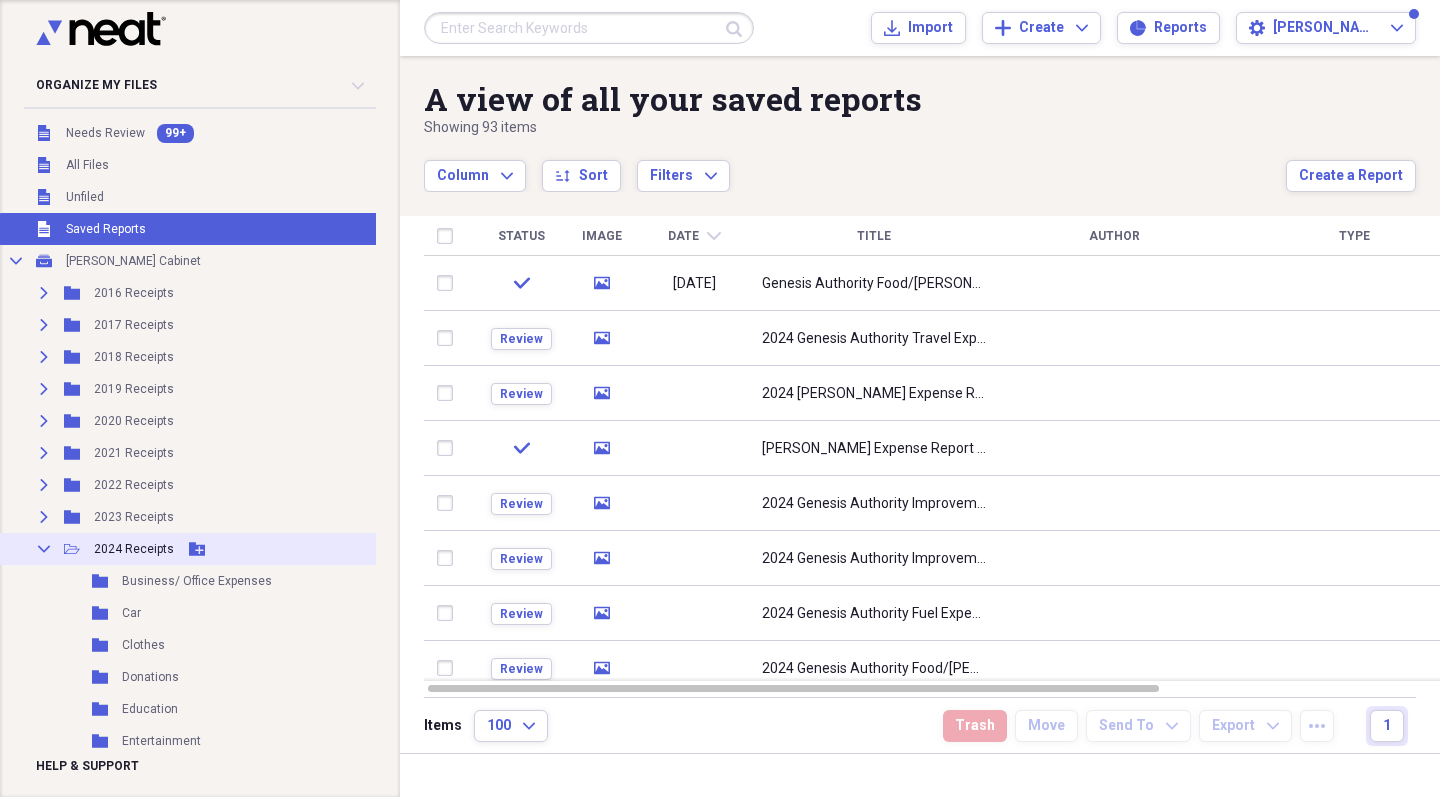 click on "2024 Receipts" at bounding box center (134, 549) 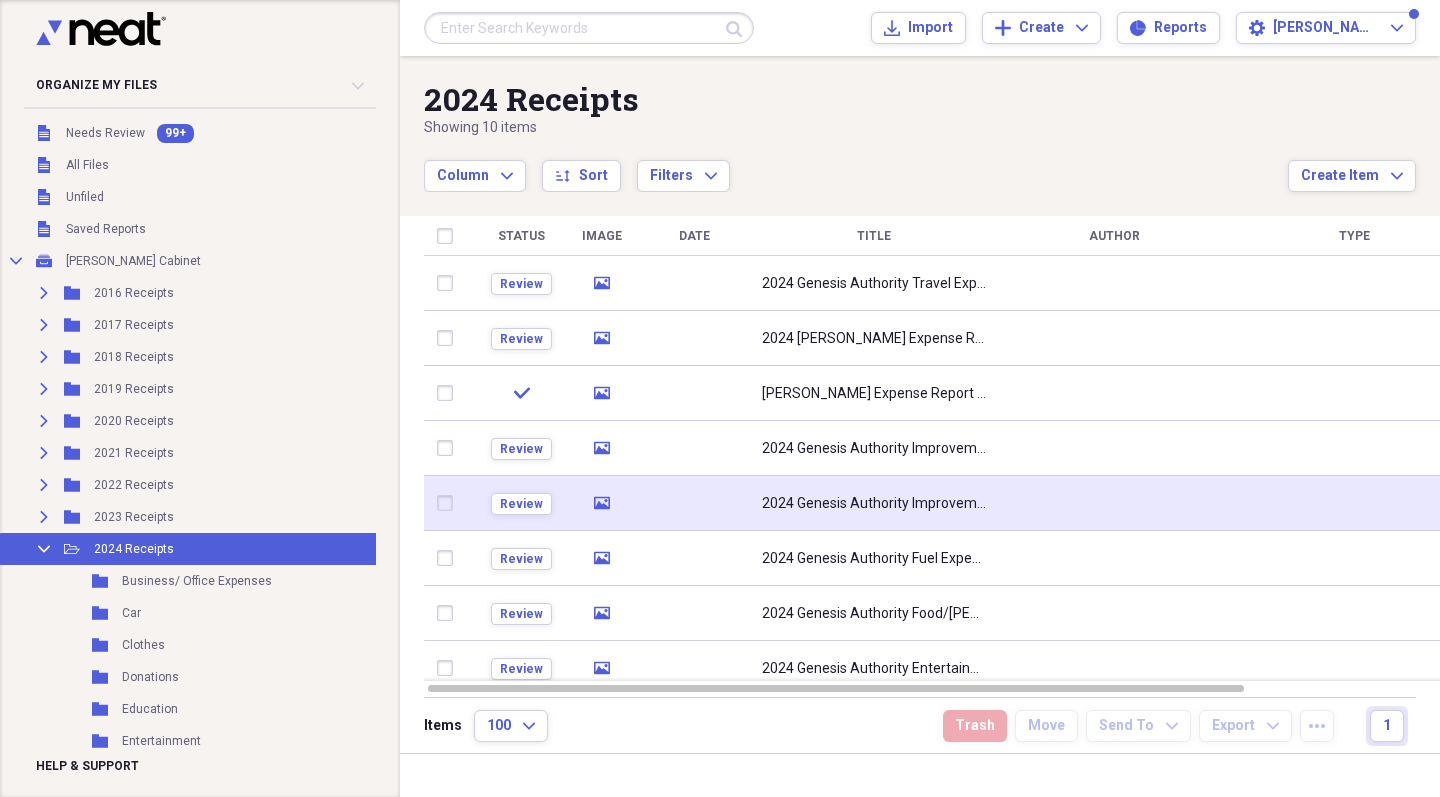 click at bounding box center [449, 503] 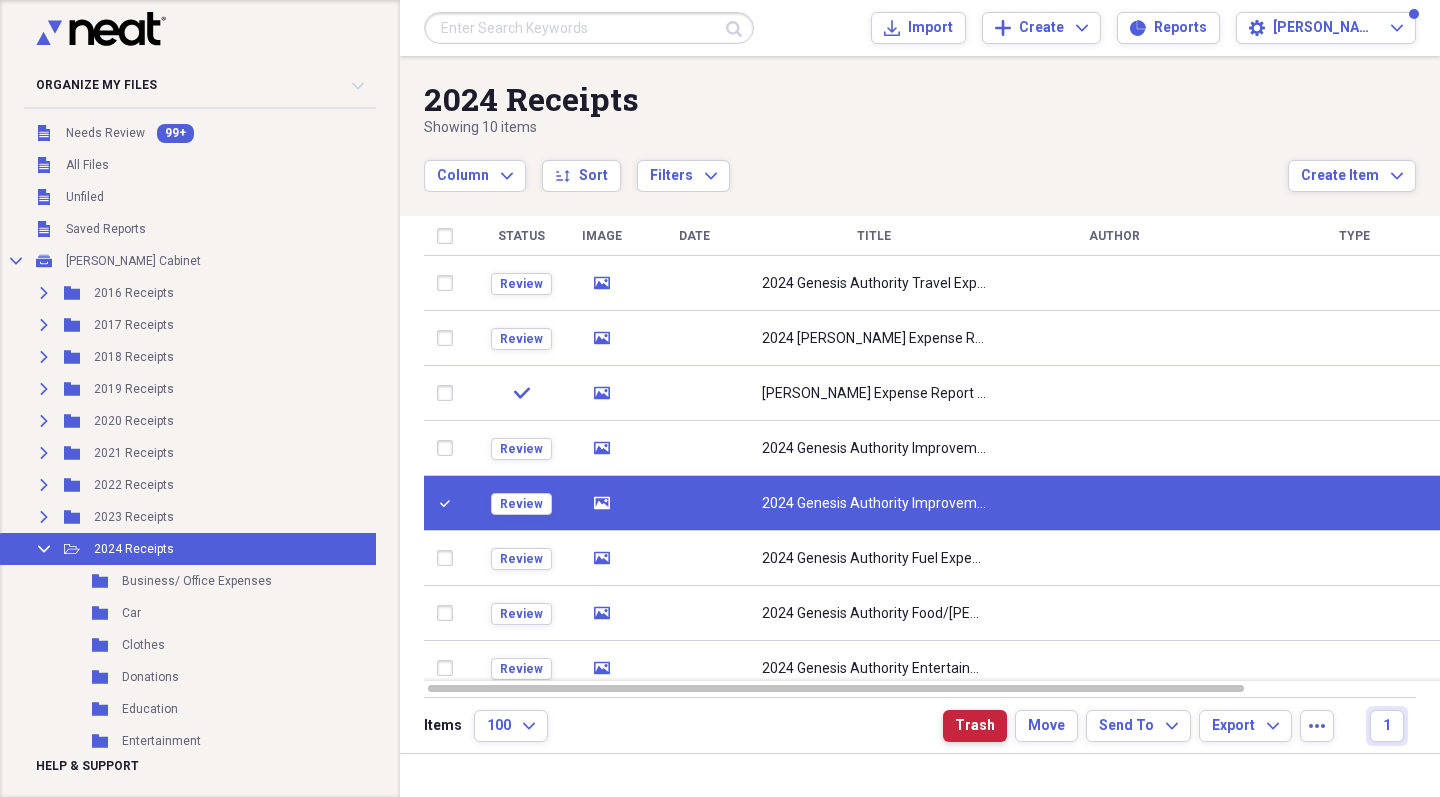 click on "Trash" at bounding box center (975, 726) 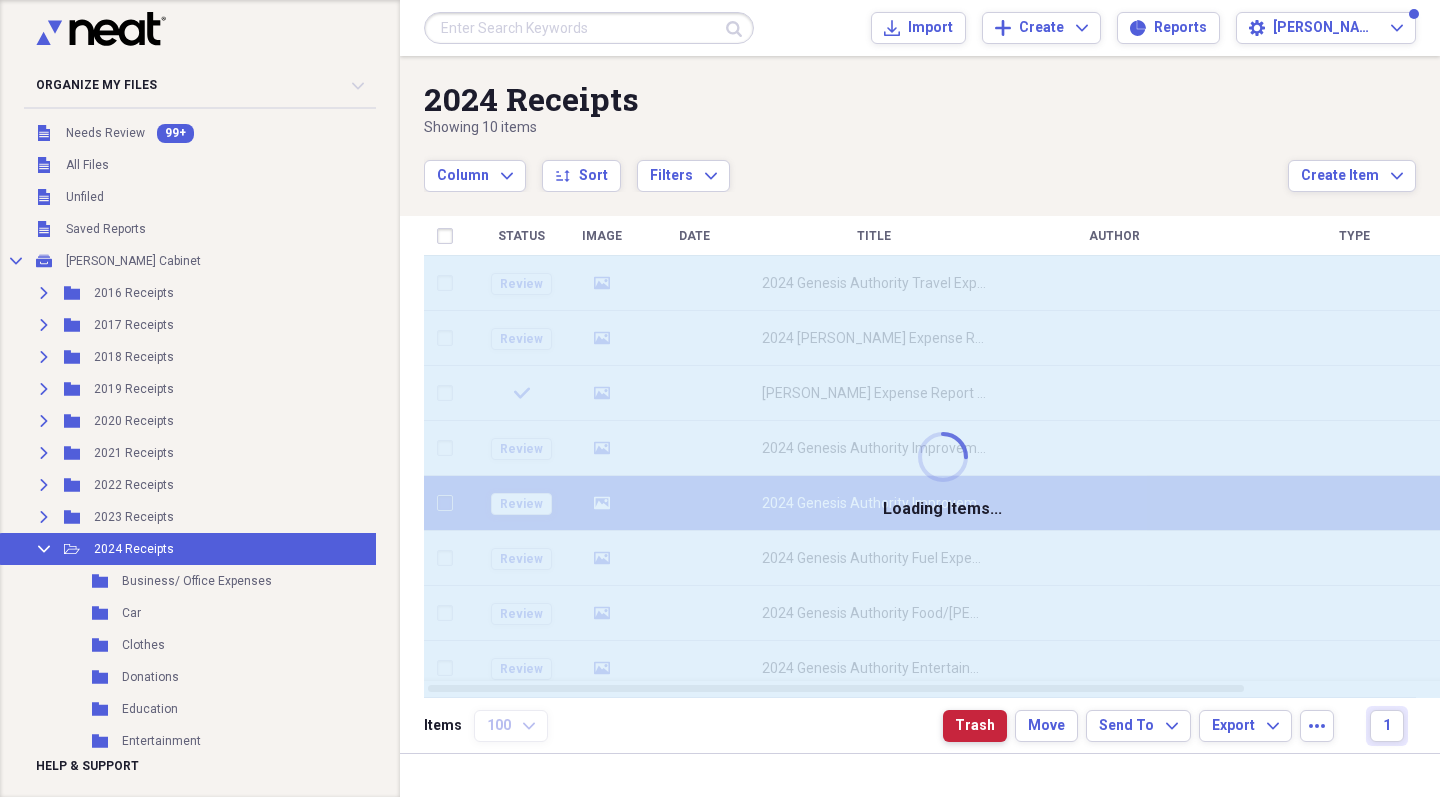 checkbox on "false" 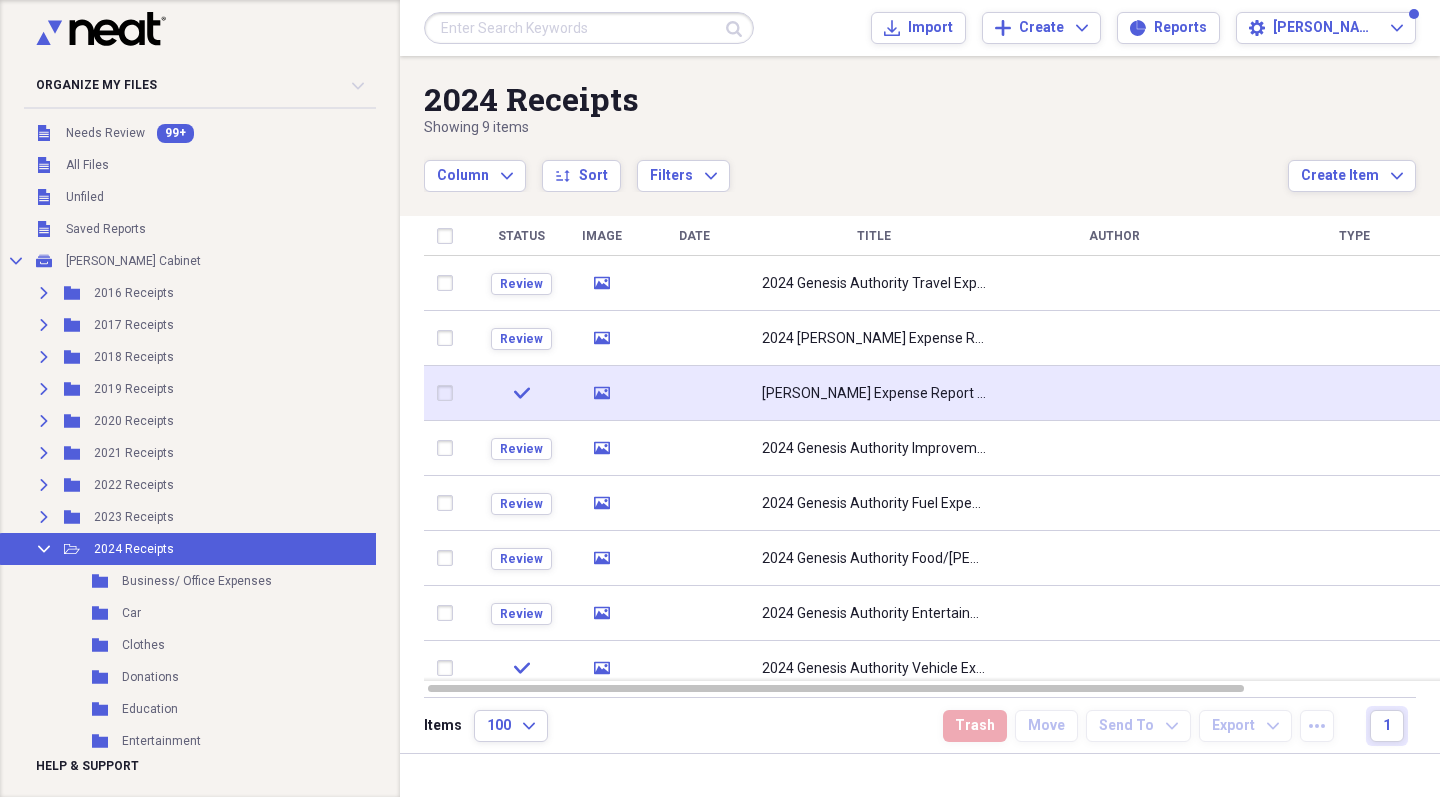 click on "Yocum Expense Report - Improvement Projects (Kreitzer)" at bounding box center (874, 394) 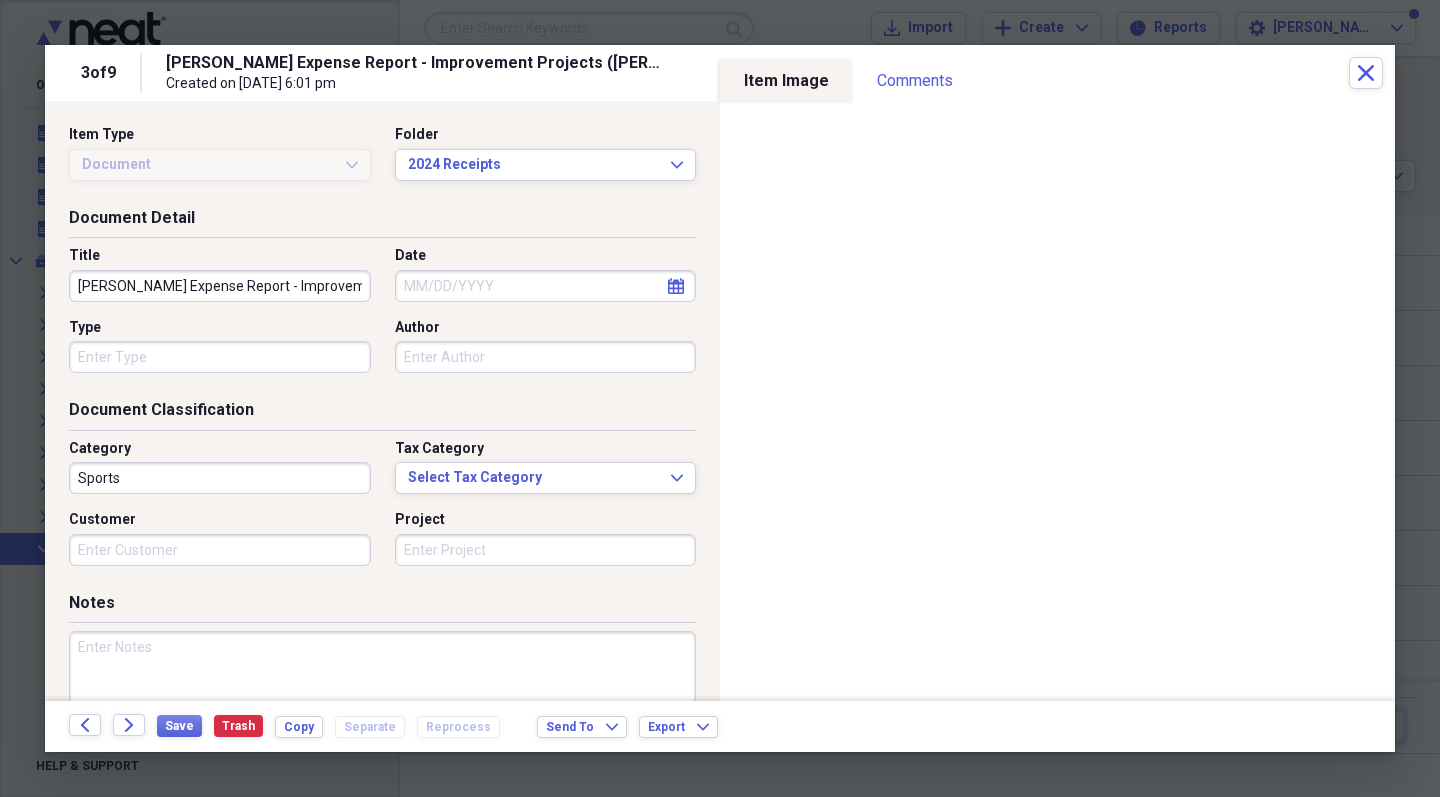click on "Yocum Expense Report - Improvement Projects (Kreitzer)" at bounding box center [220, 286] 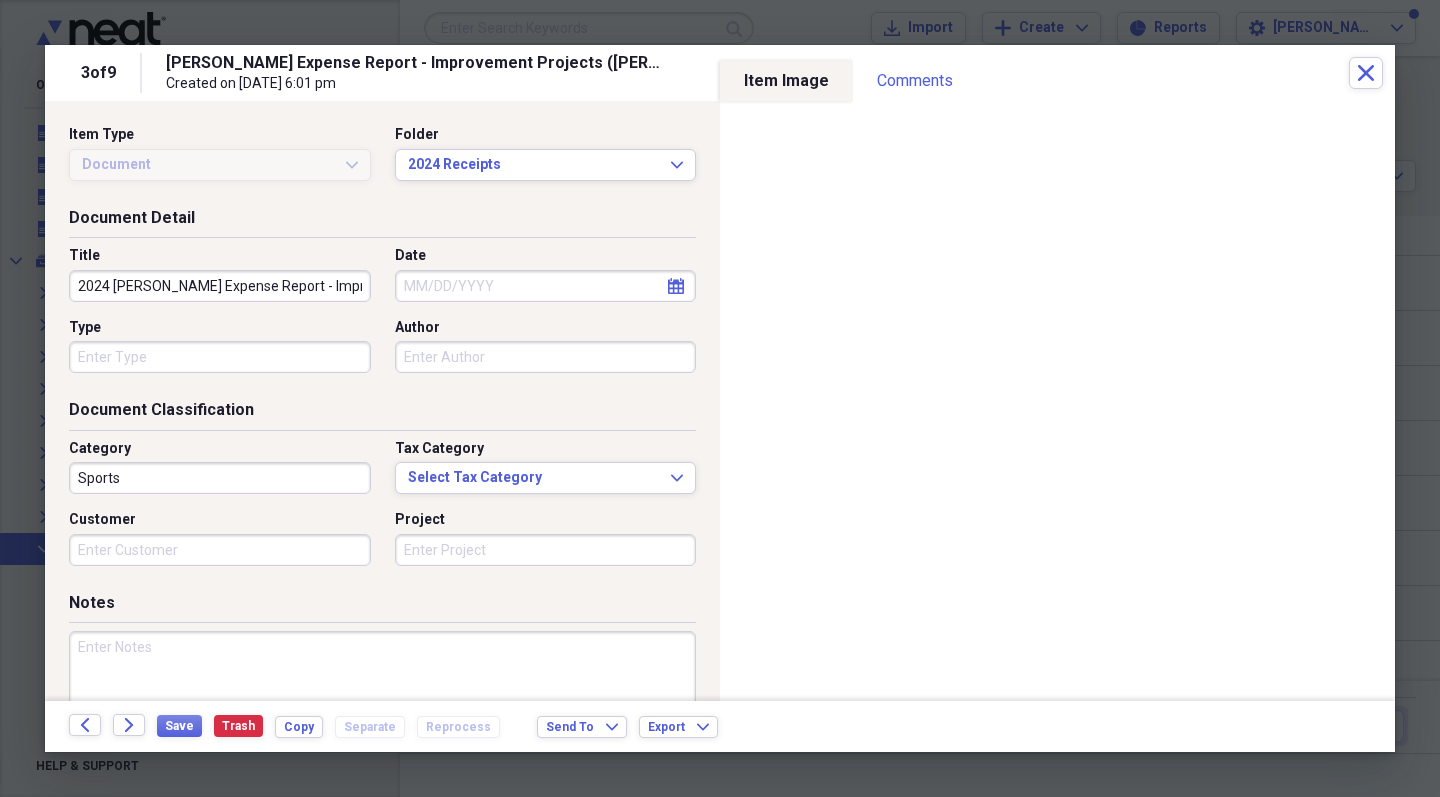 type on "2024 Yocum Expense Report - Improvement Projects (Kreitzer)" 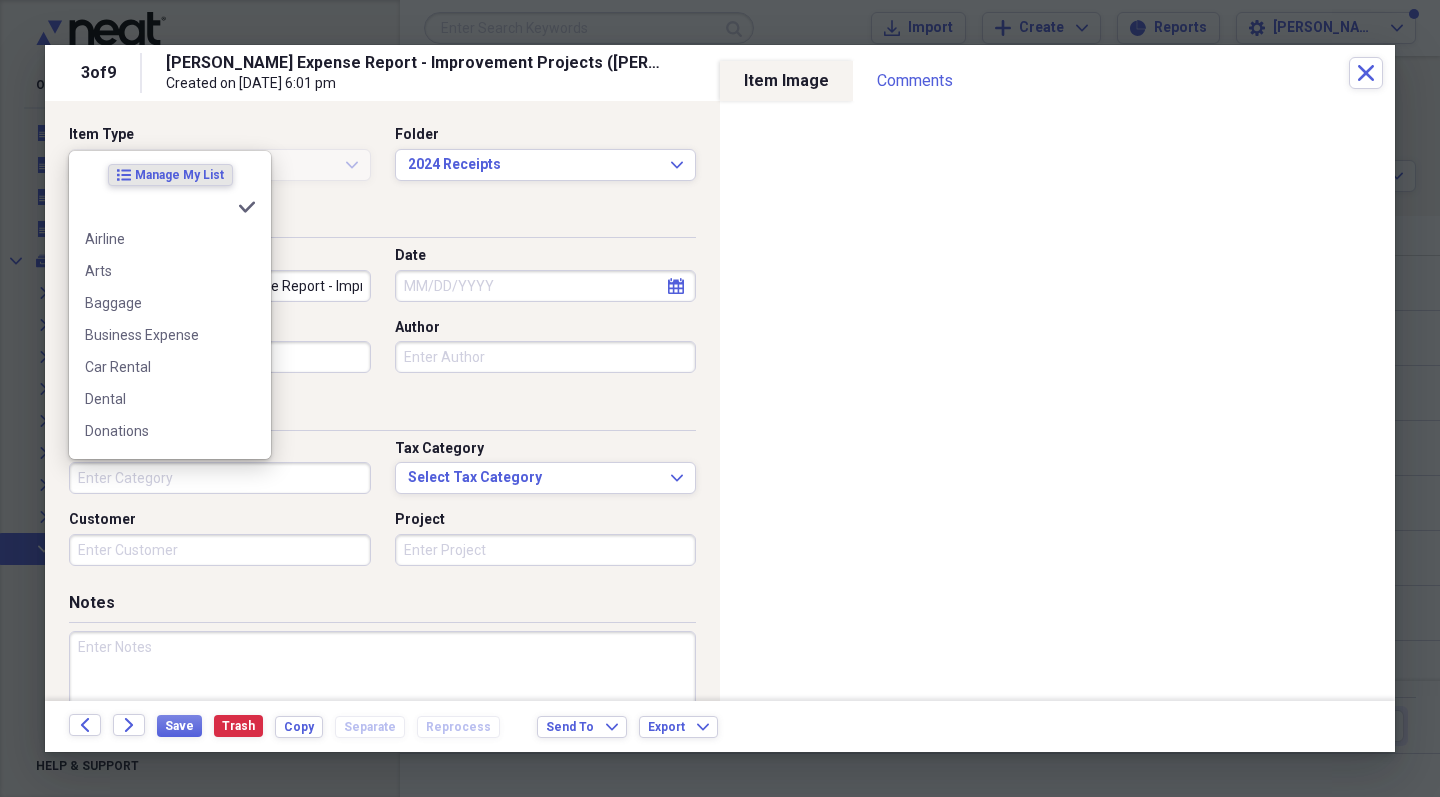 type 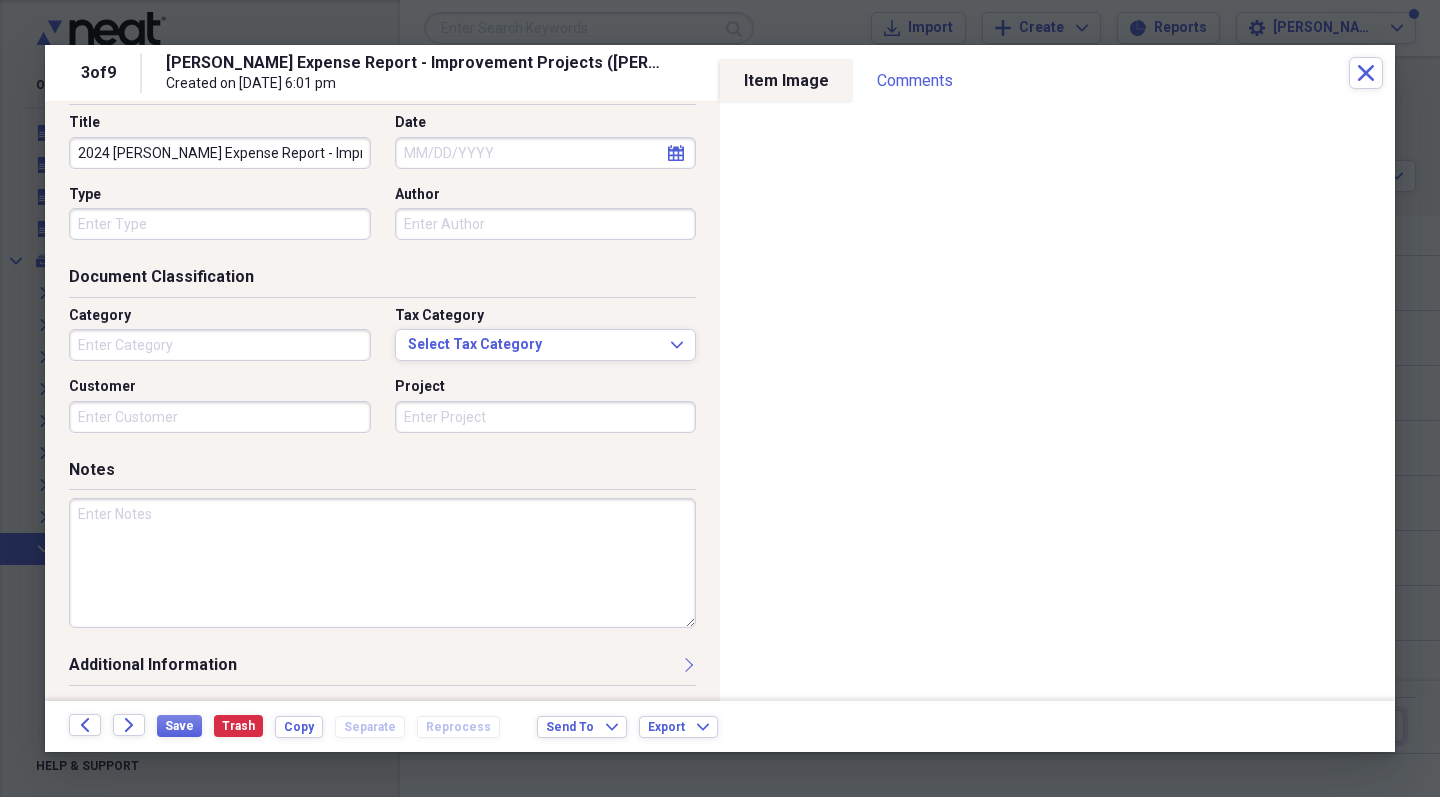 scroll, scrollTop: 131, scrollLeft: 0, axis: vertical 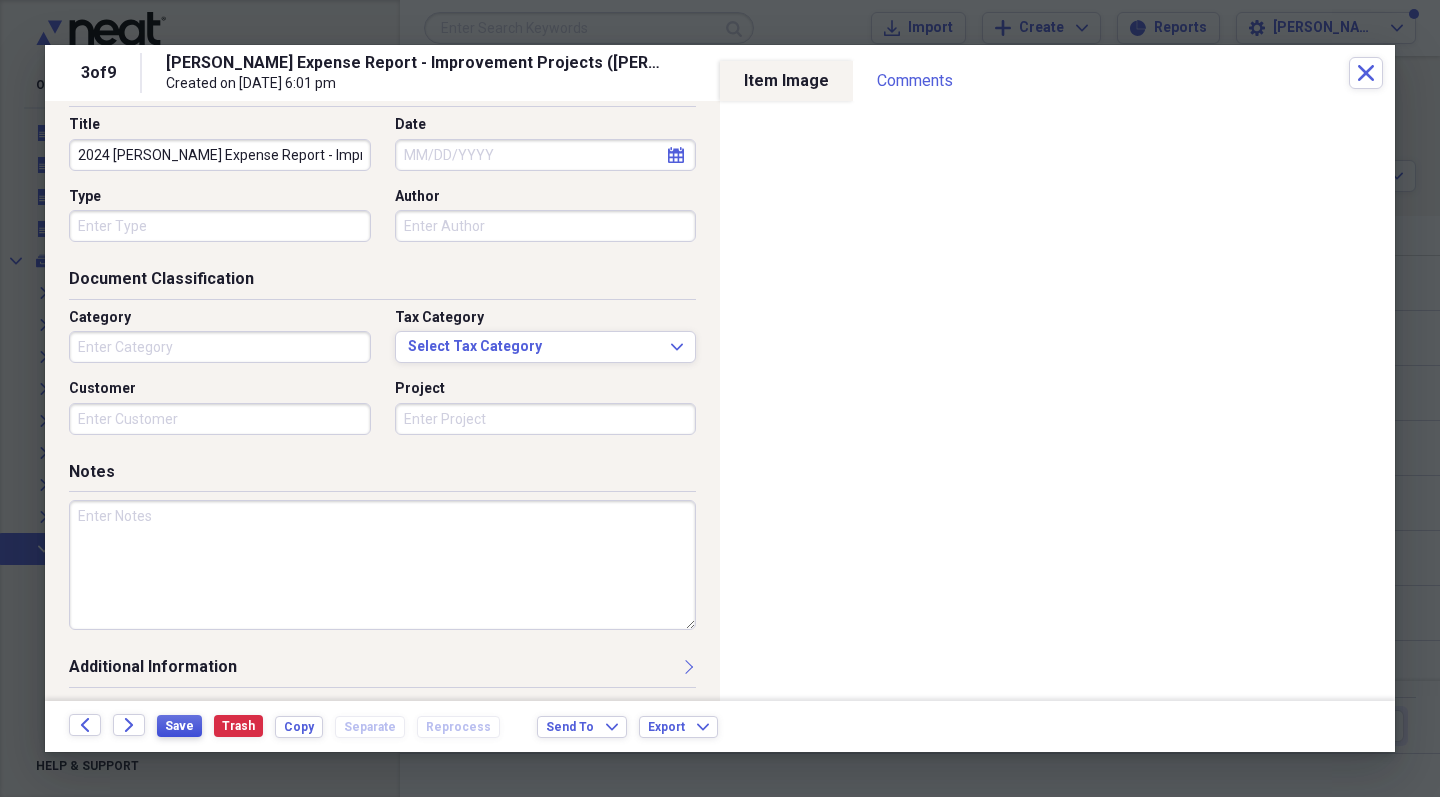 click on "Save" at bounding box center [179, 726] 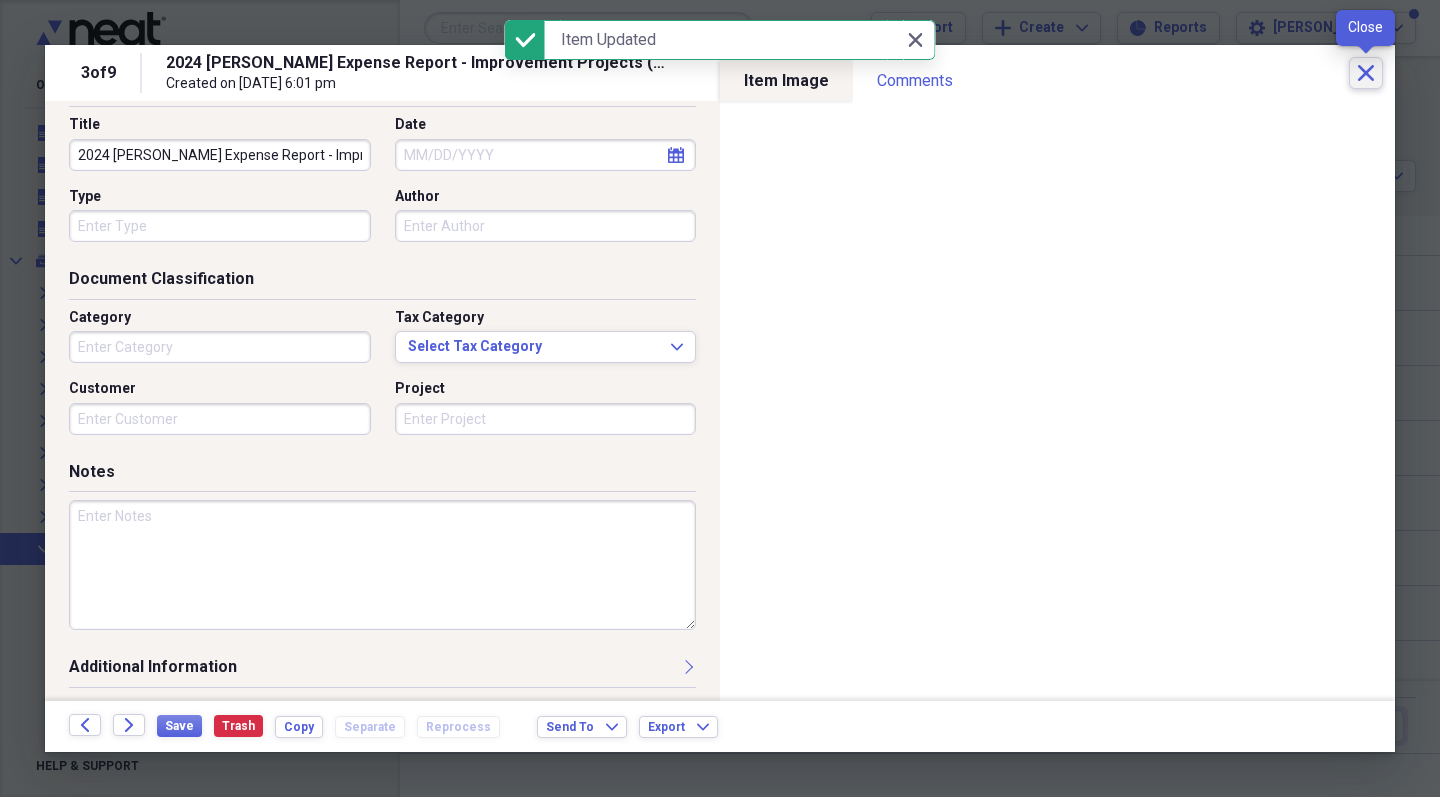 click on "Close" 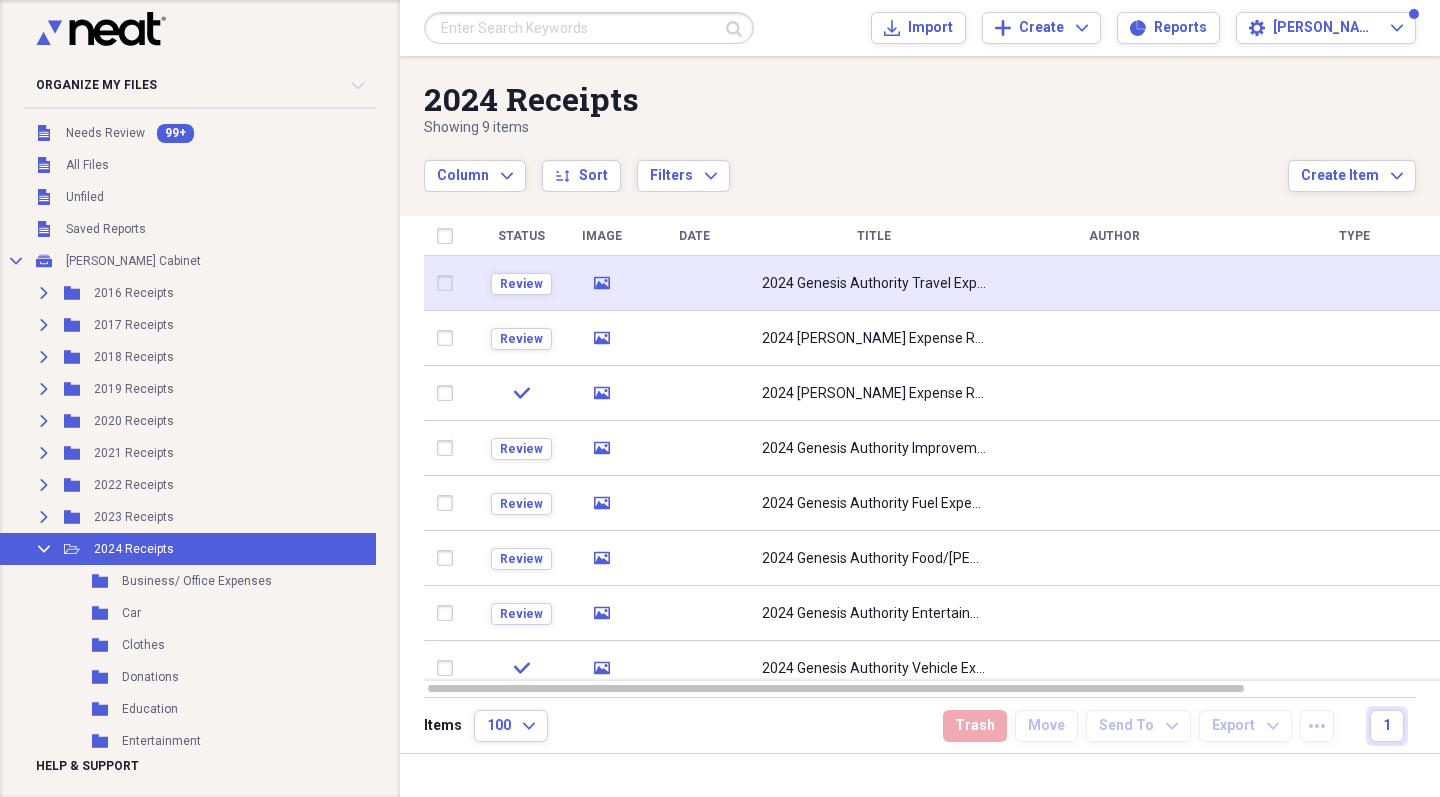 click on "2024 Genesis Authority Travel Expense Report" at bounding box center (874, 284) 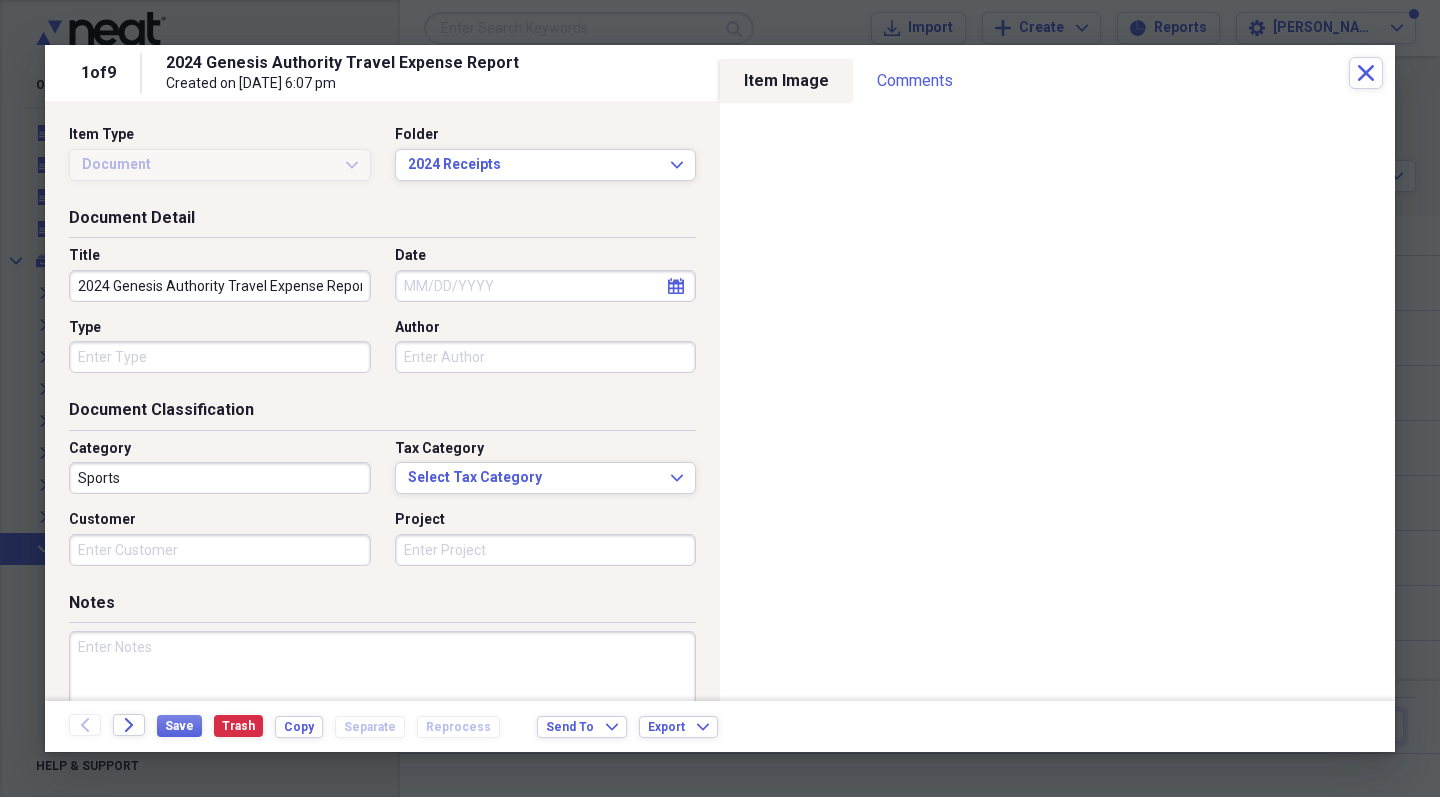 click on "Sports" at bounding box center (220, 478) 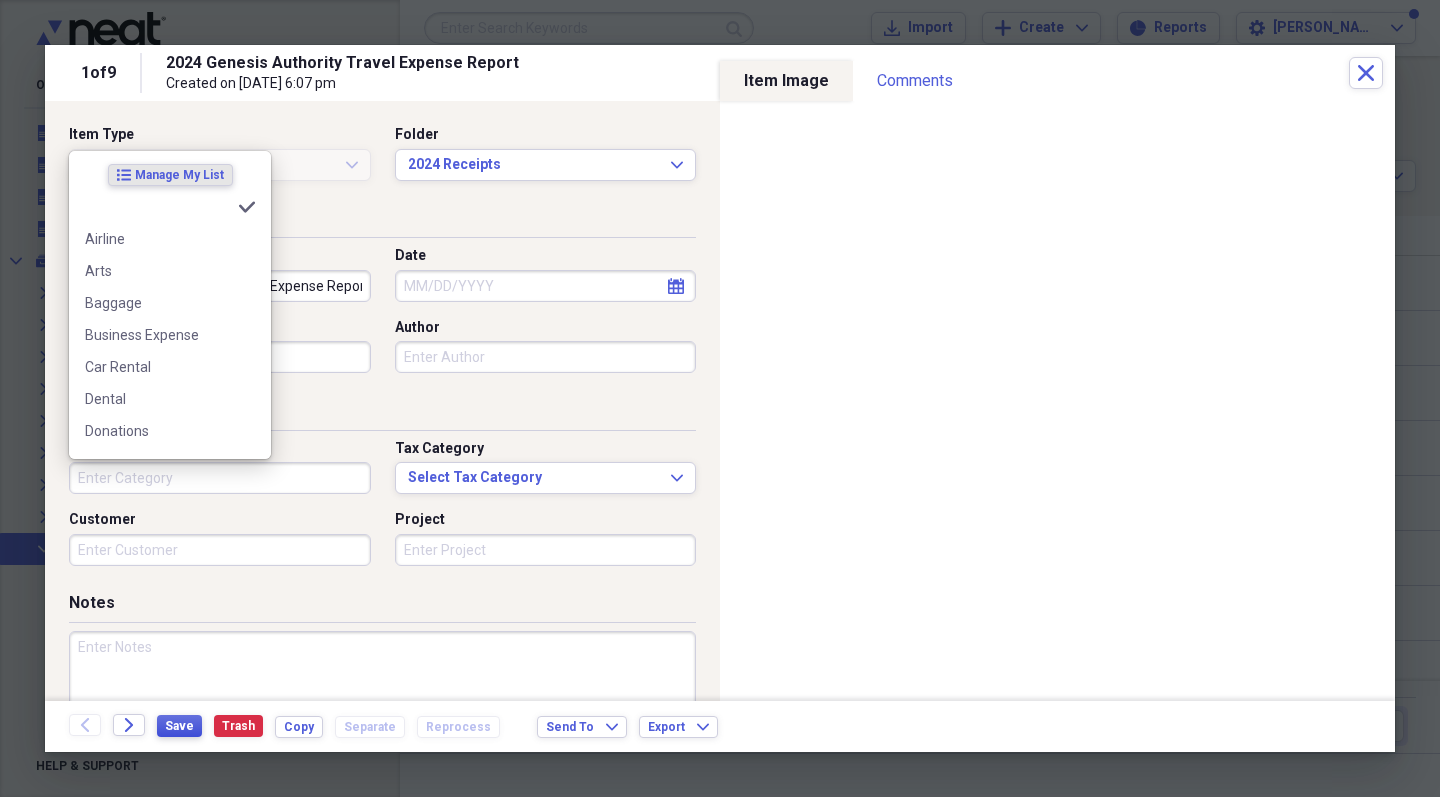 type 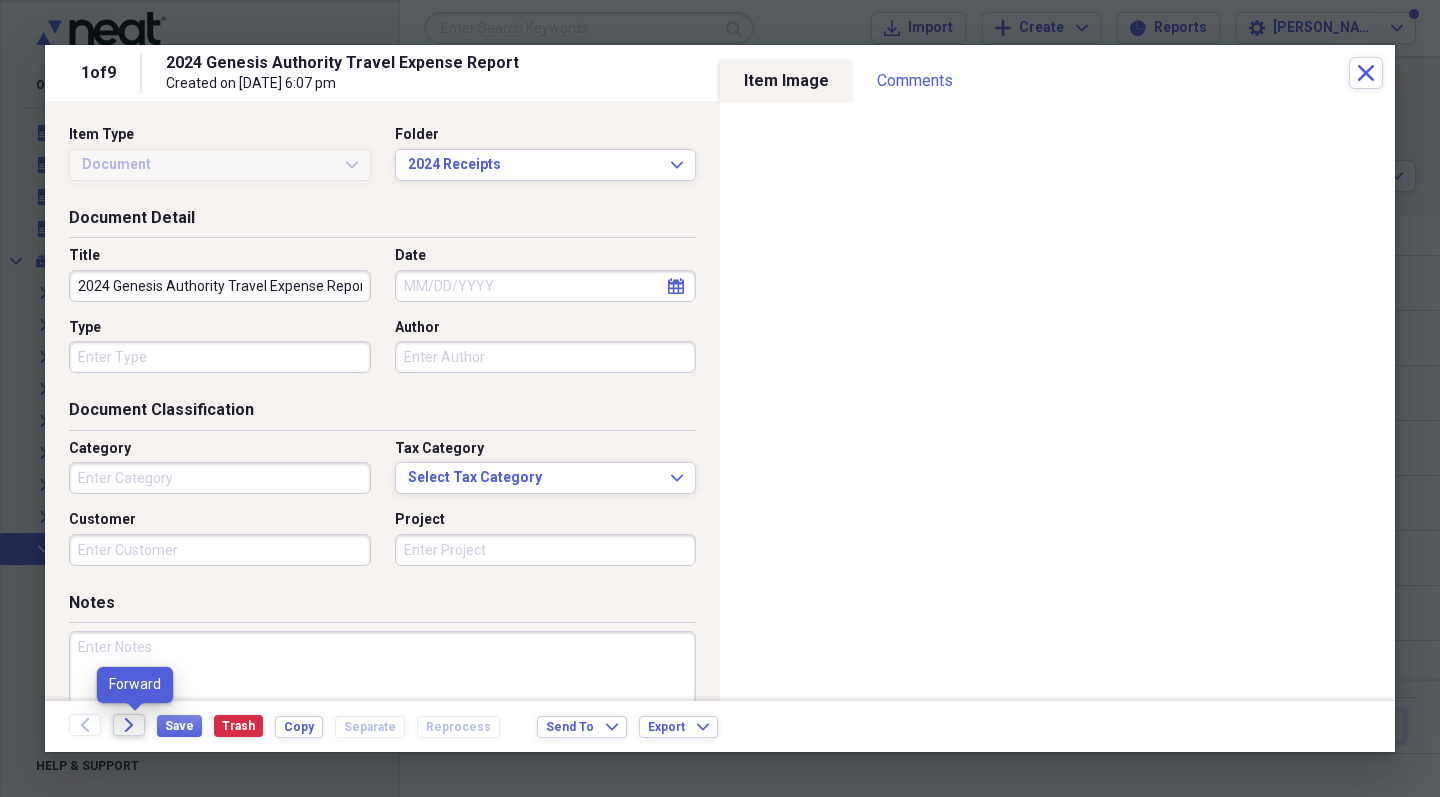 click on "Forward" 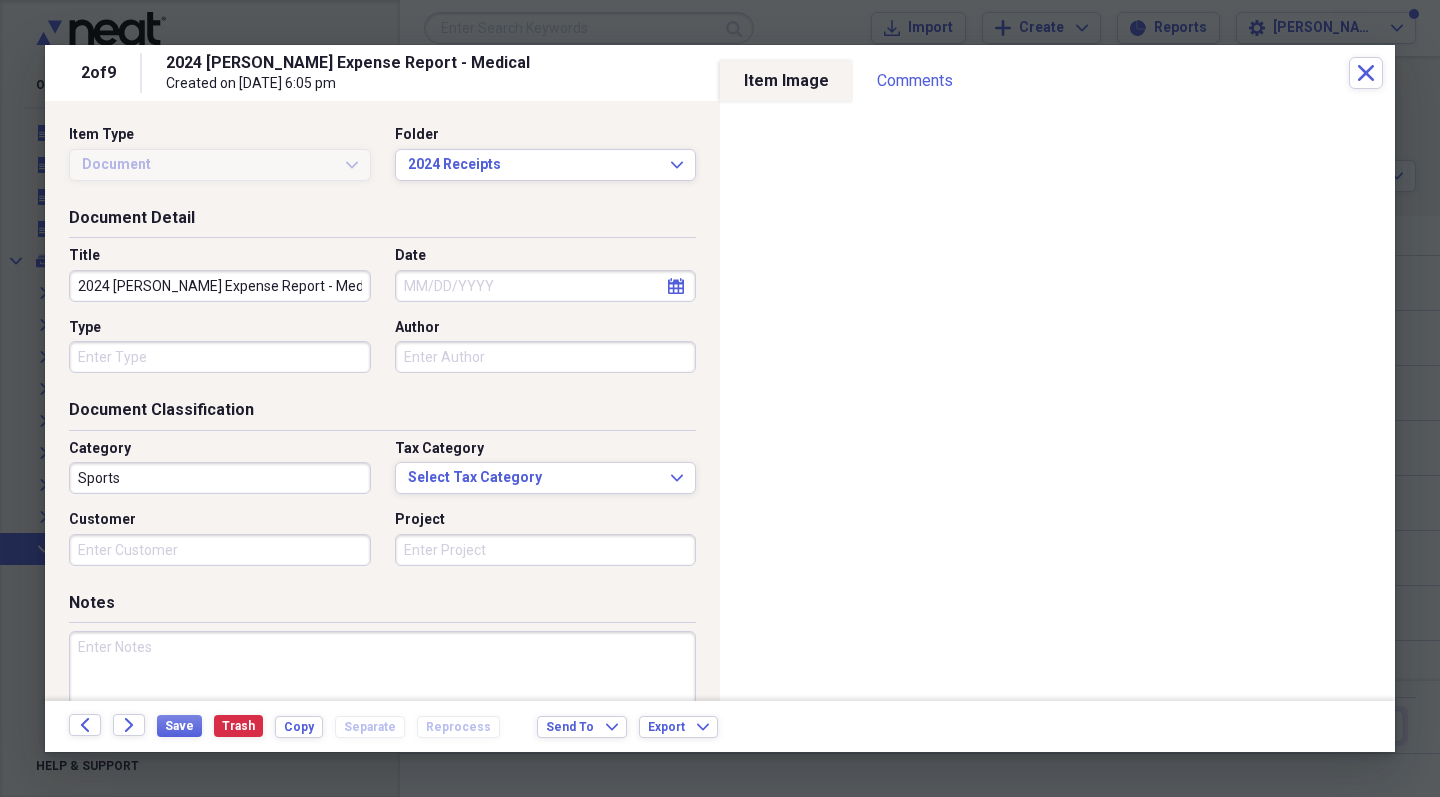 click on "2024 Yocum Expense Report - Medical" at bounding box center (220, 286) 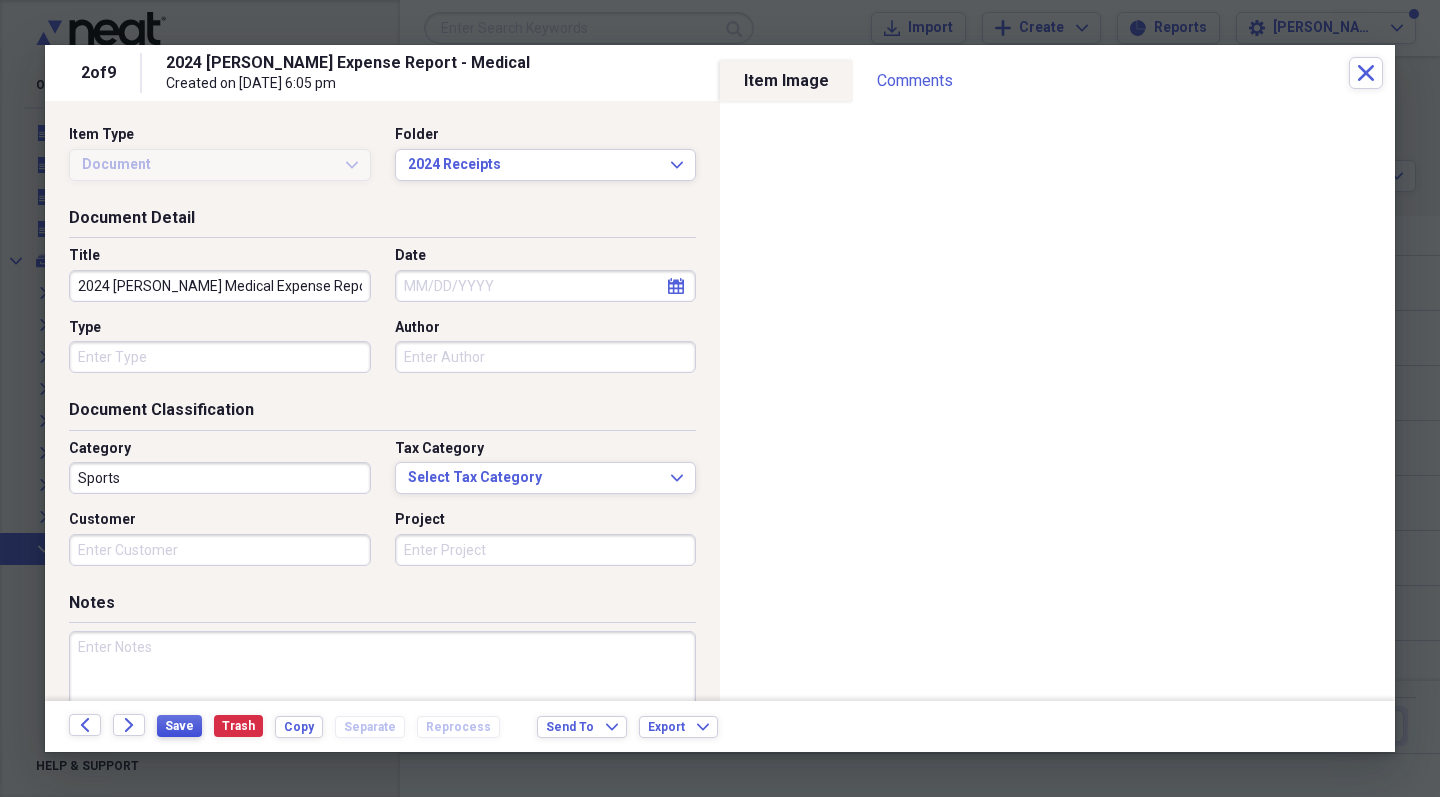 type on "2024 Yocum Medical Expense Report" 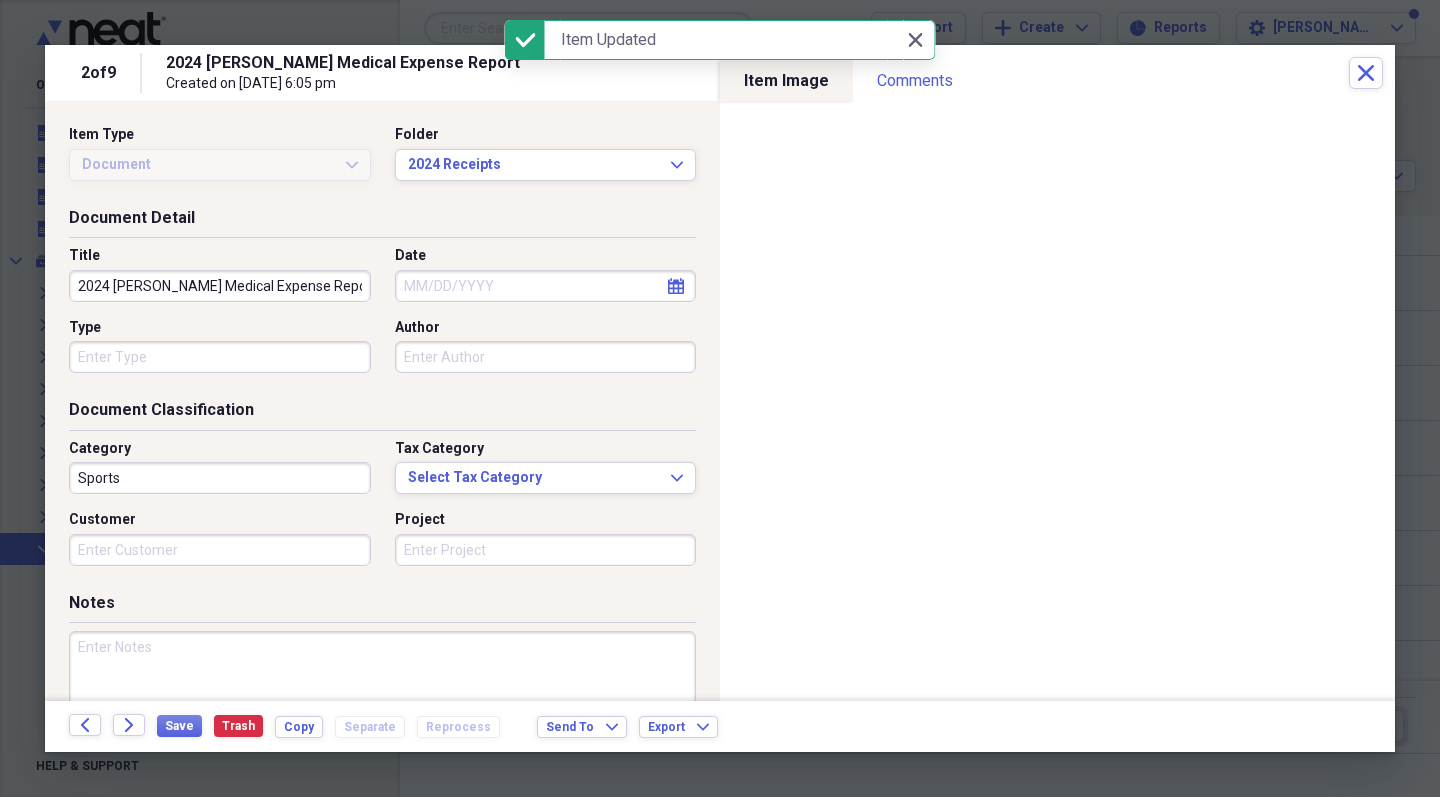 click on "Sports" at bounding box center (220, 478) 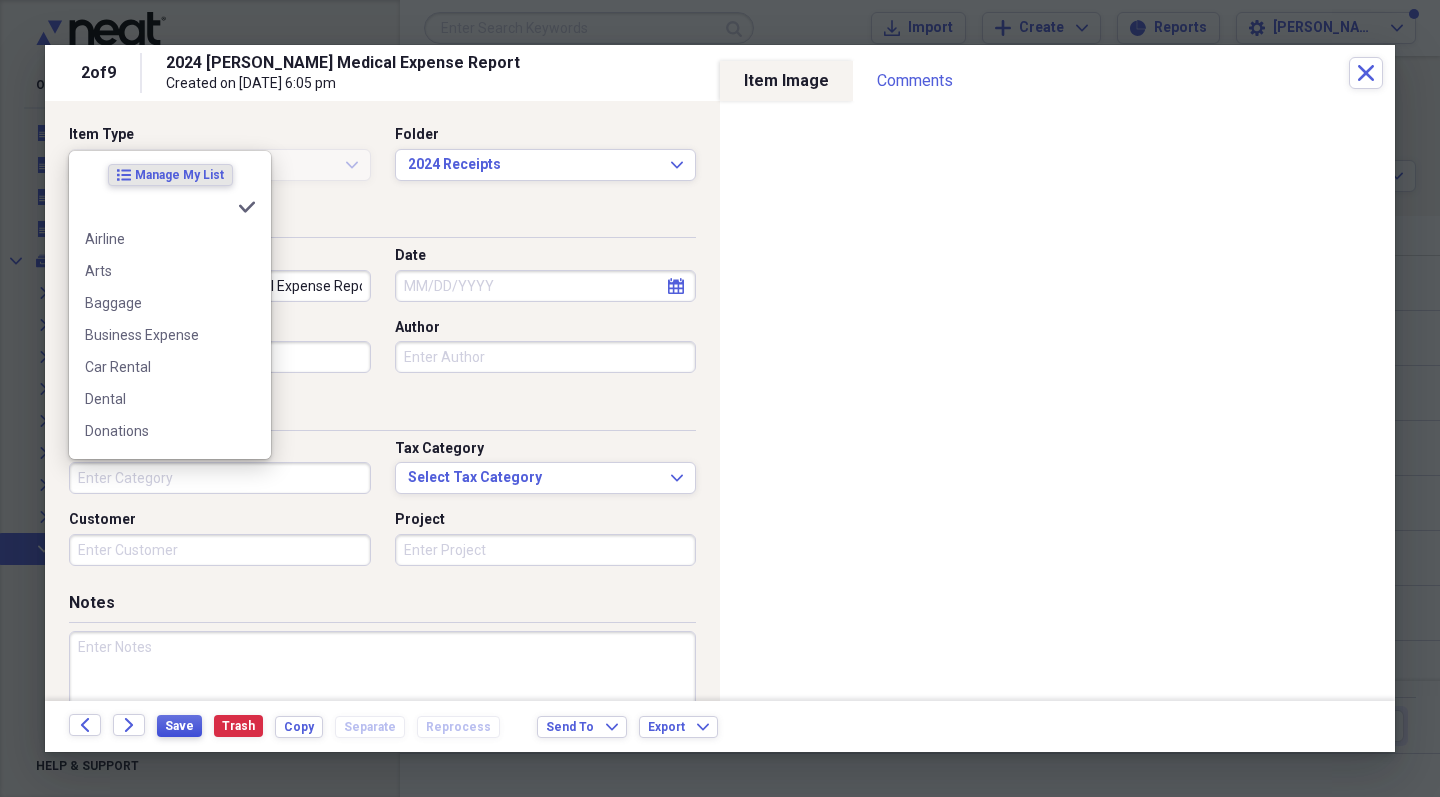 type 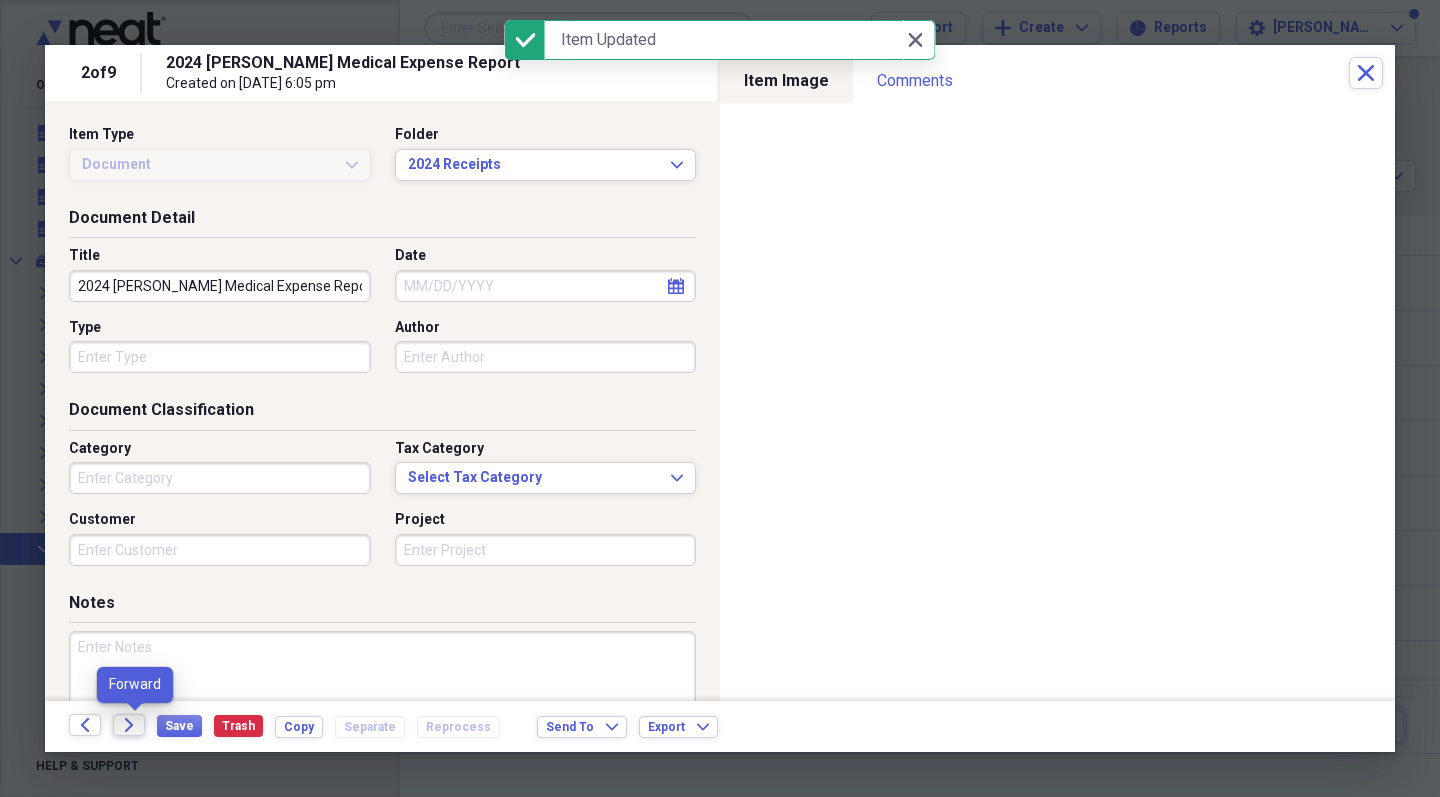 click 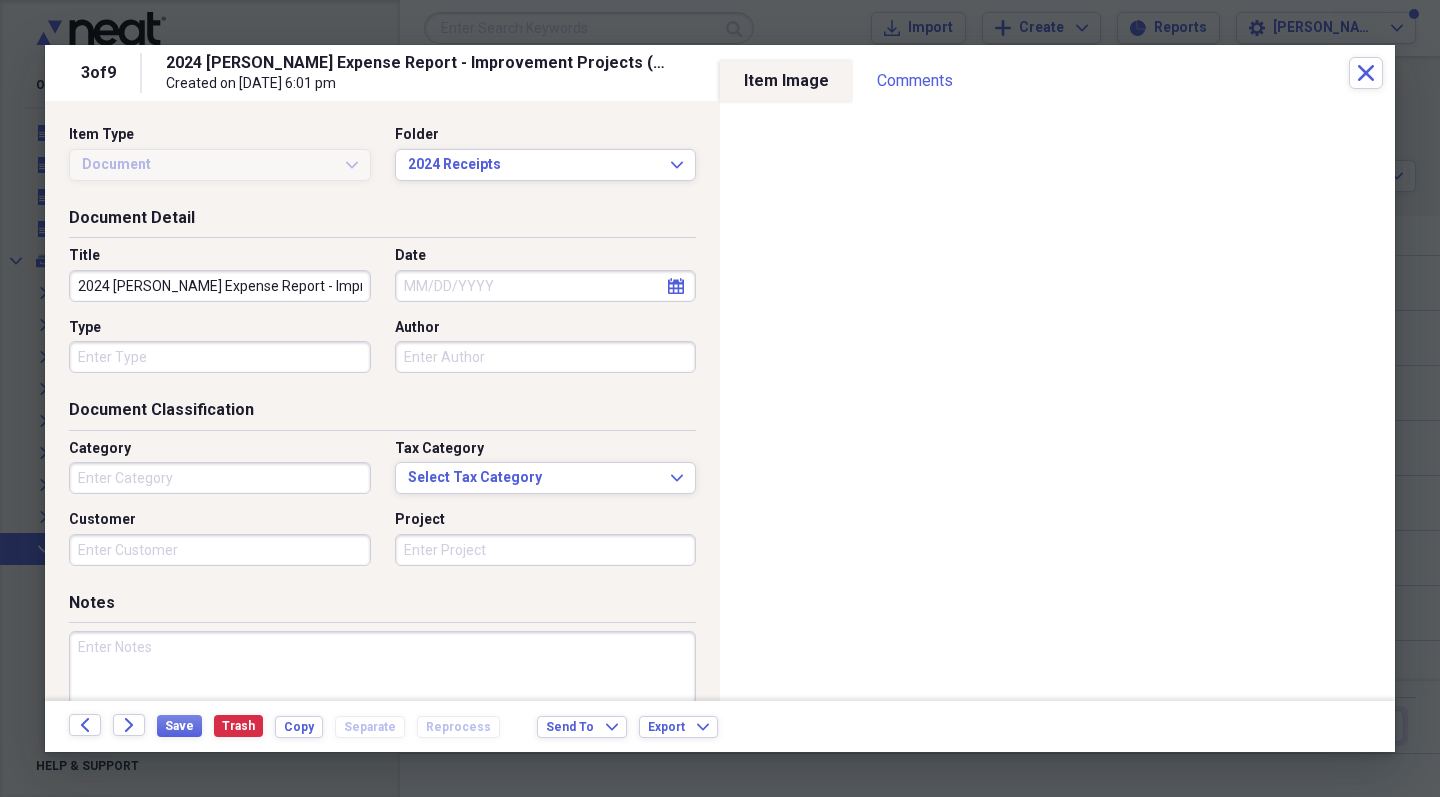 click 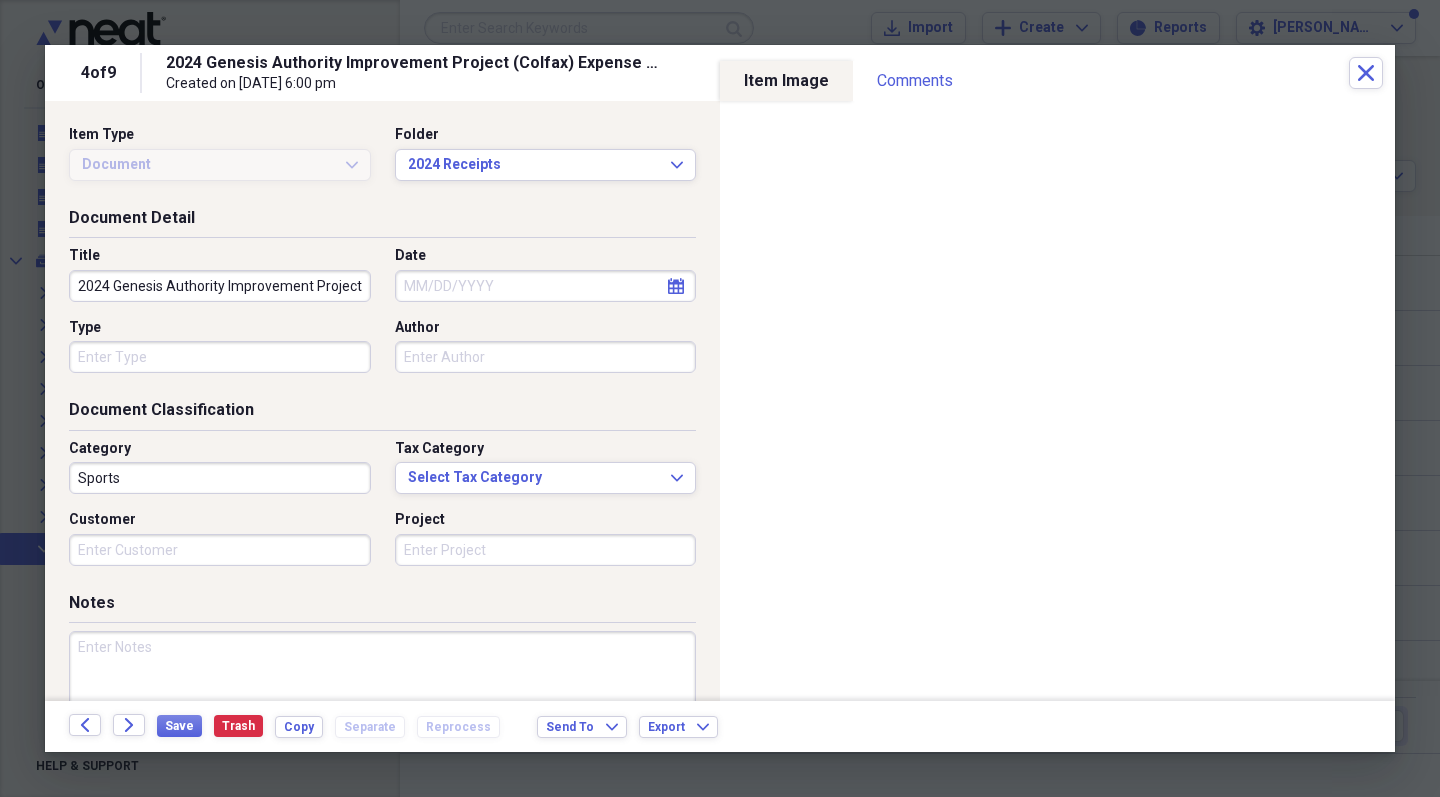 click on "Sports" at bounding box center [220, 478] 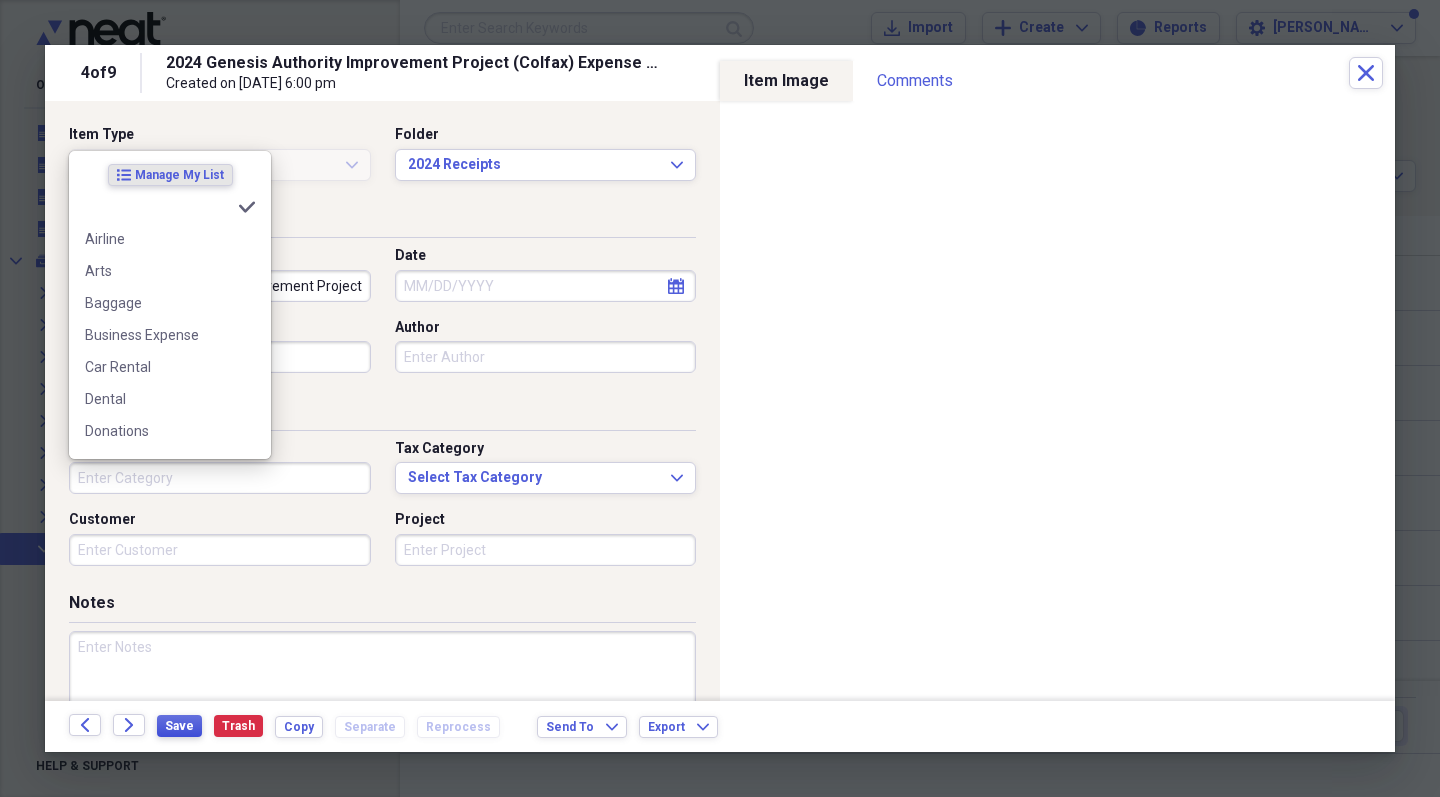 type 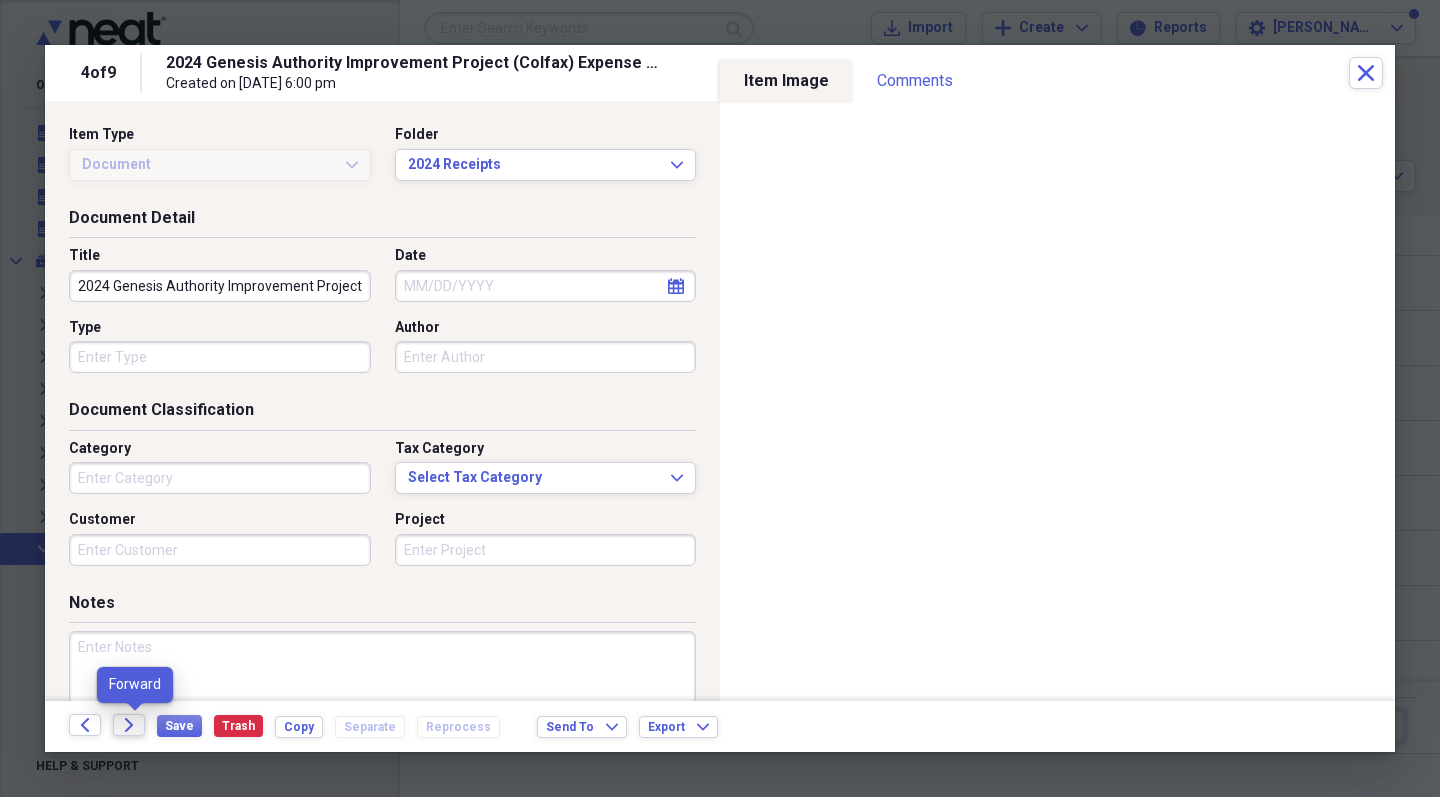 click 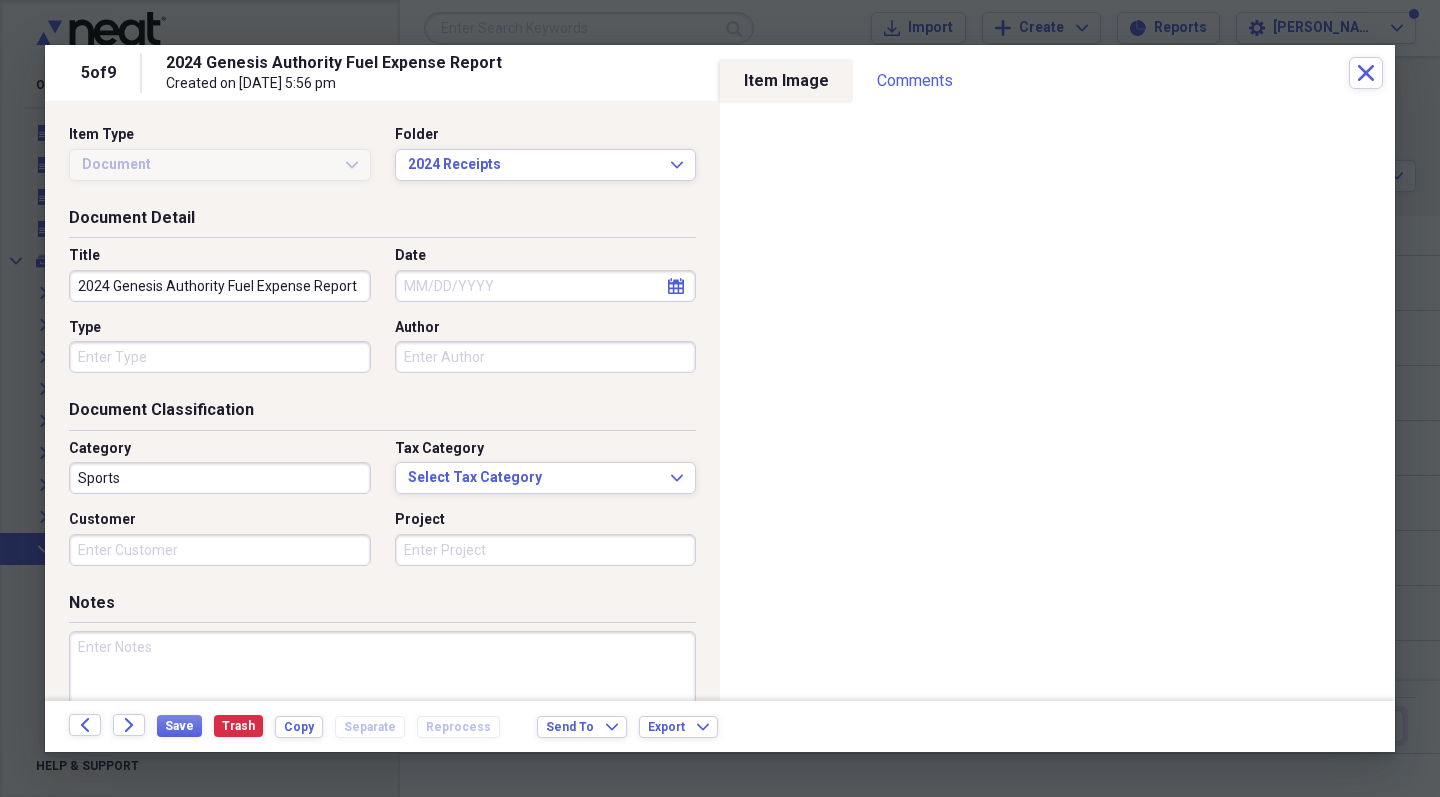 click on "Sports" at bounding box center (220, 478) 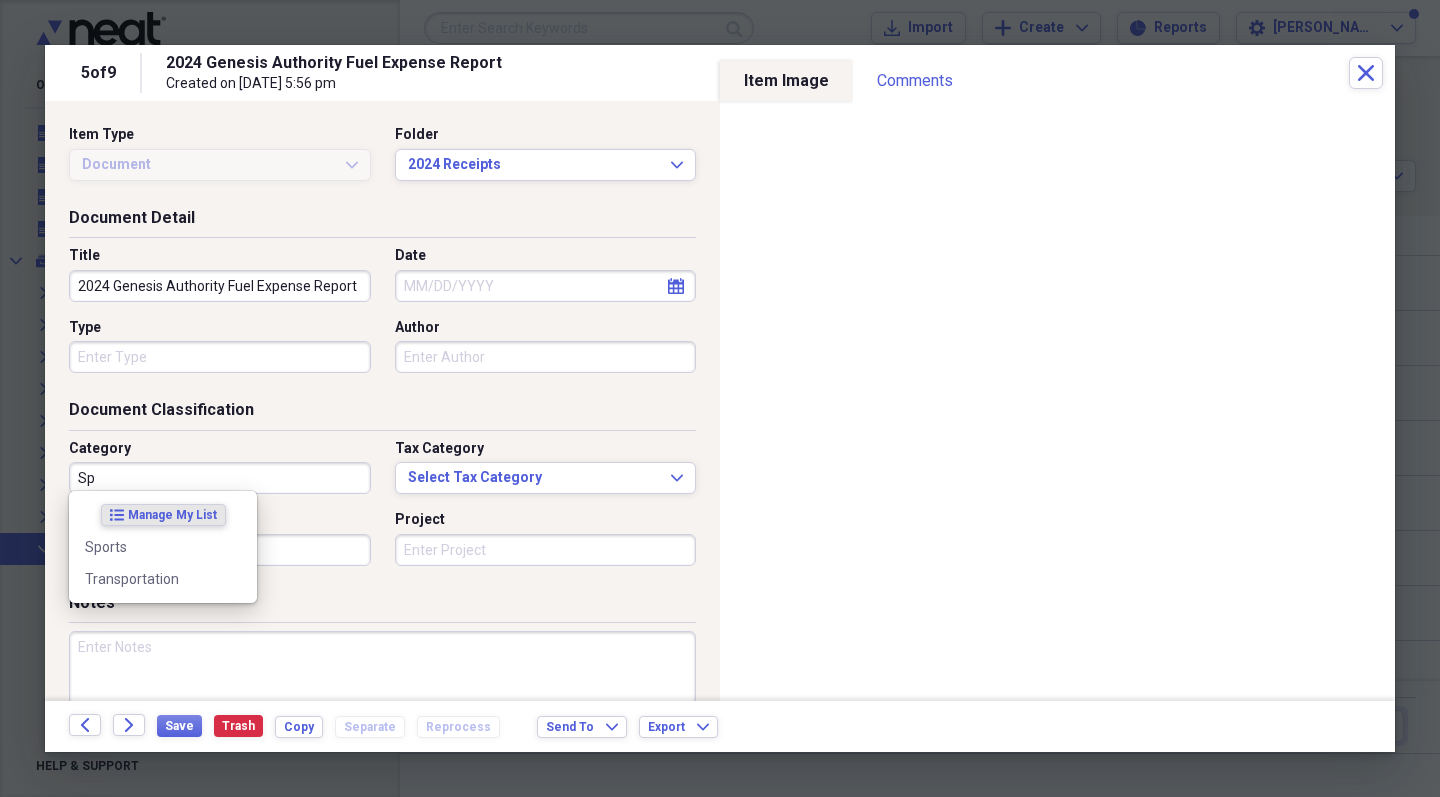 type on "S" 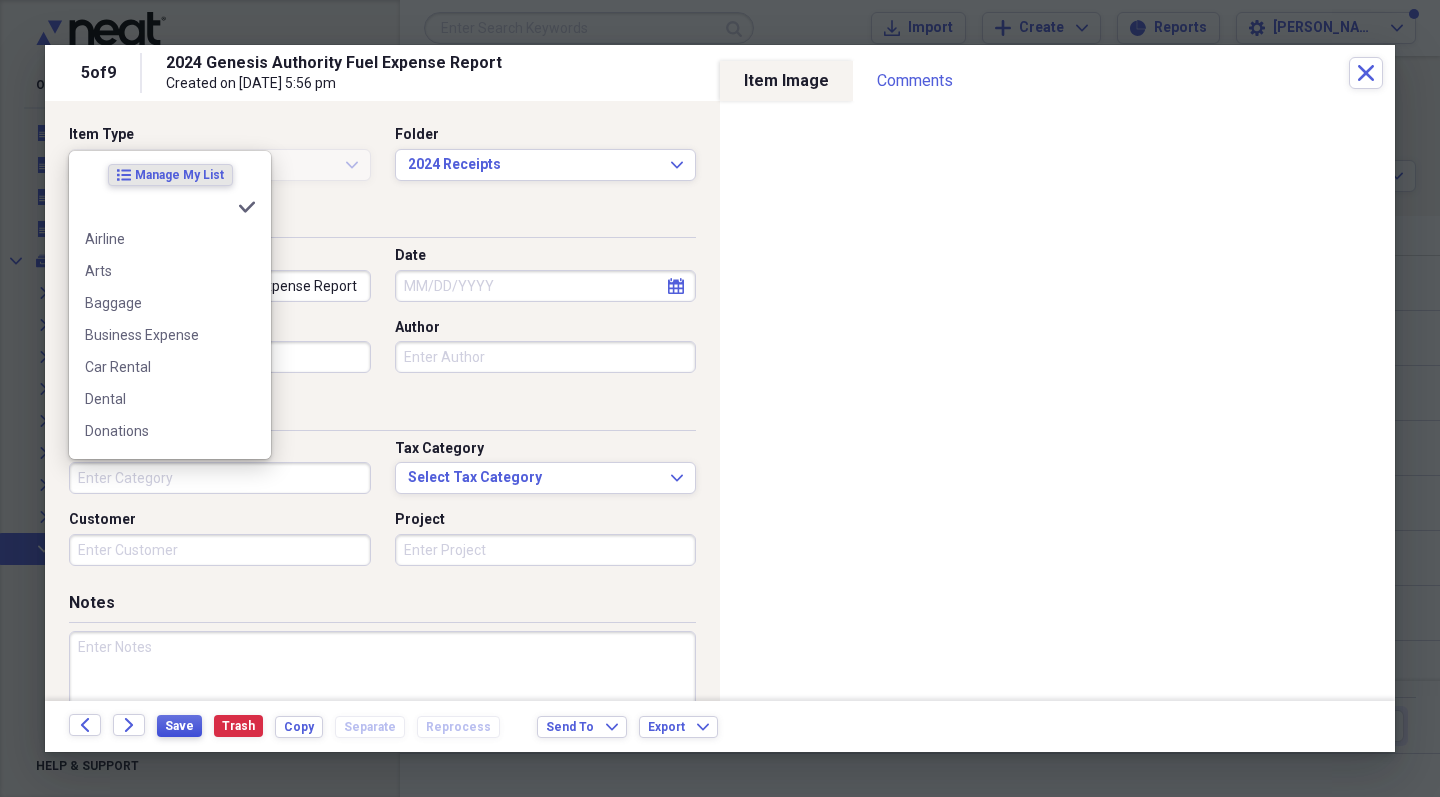 type 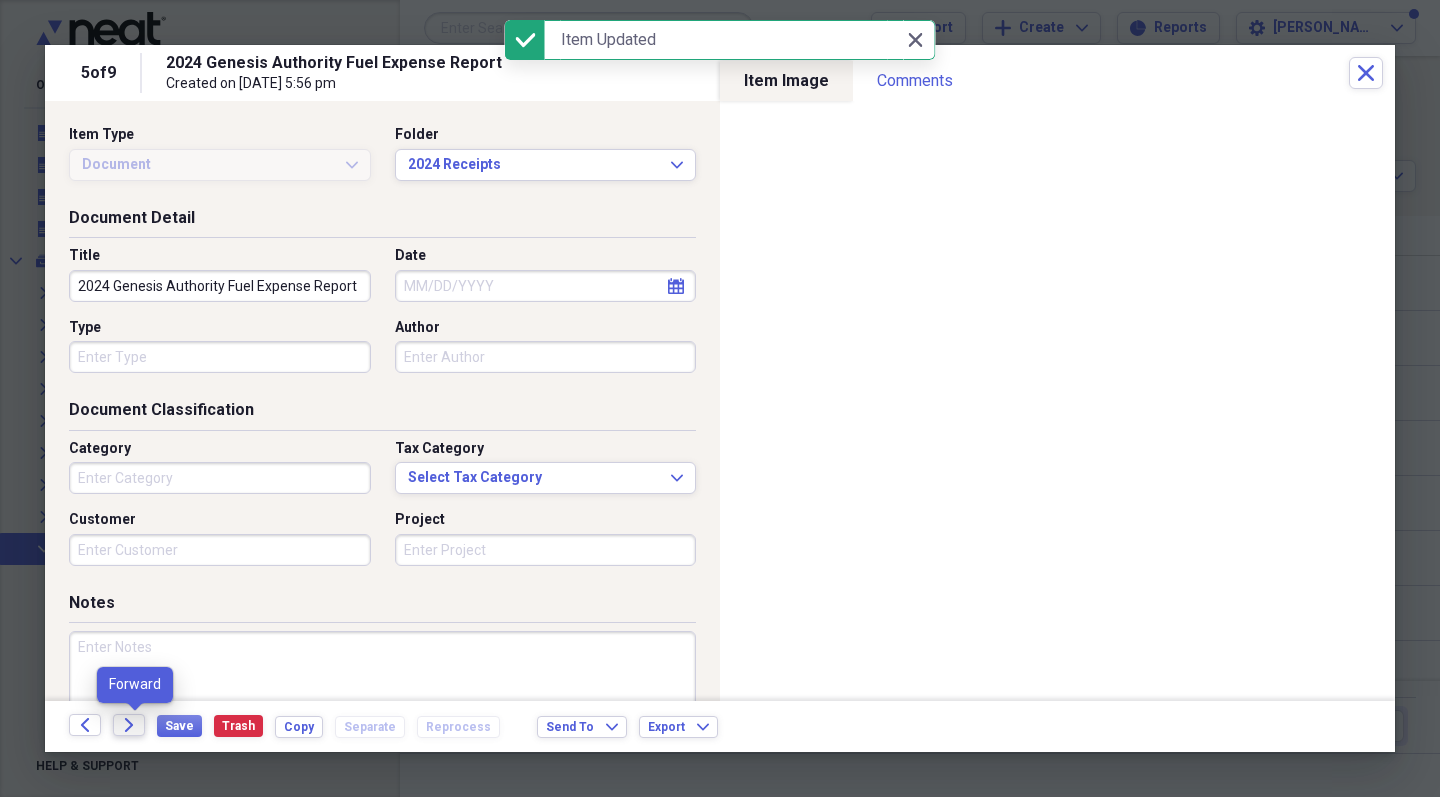 click on "Forward" 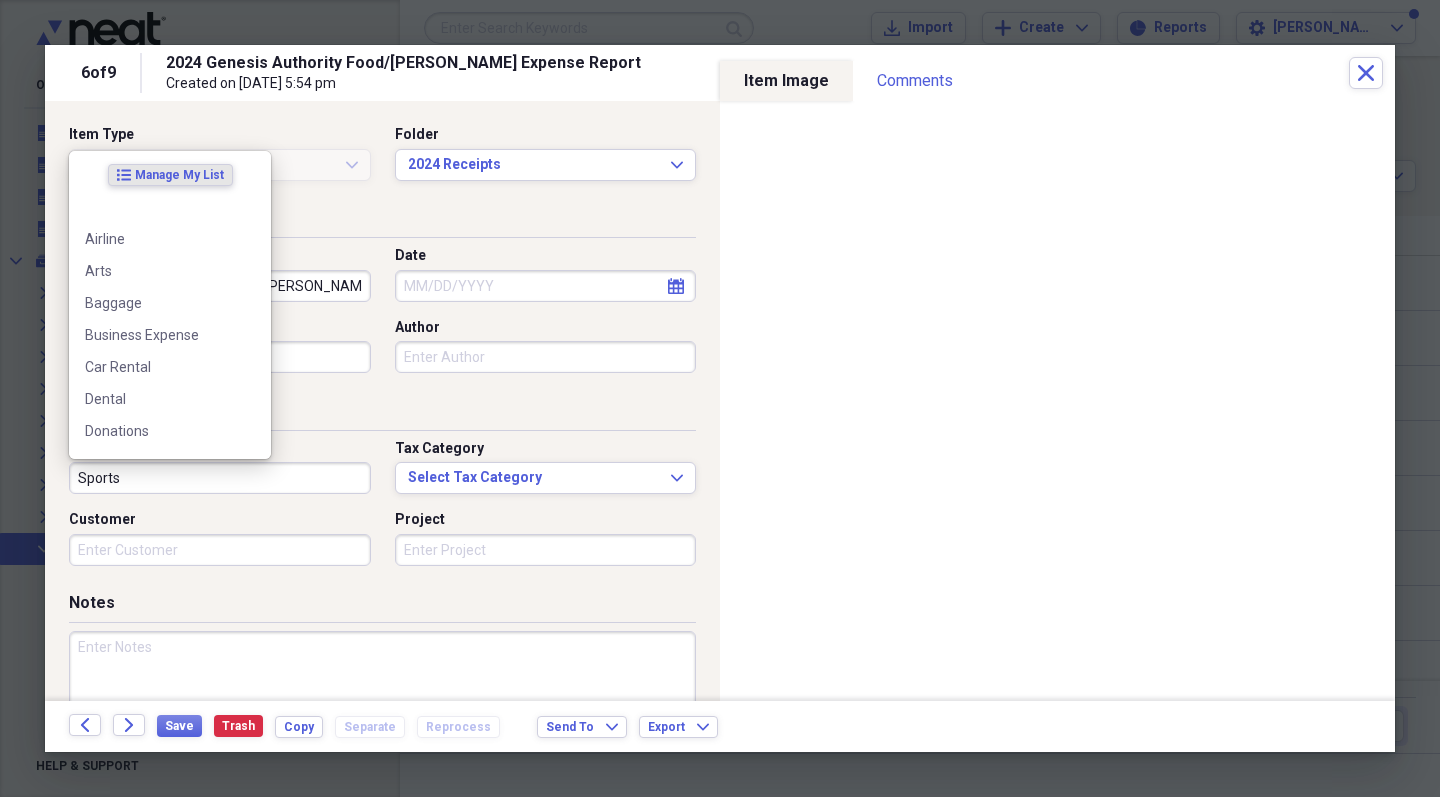 click on "Sports" at bounding box center (220, 478) 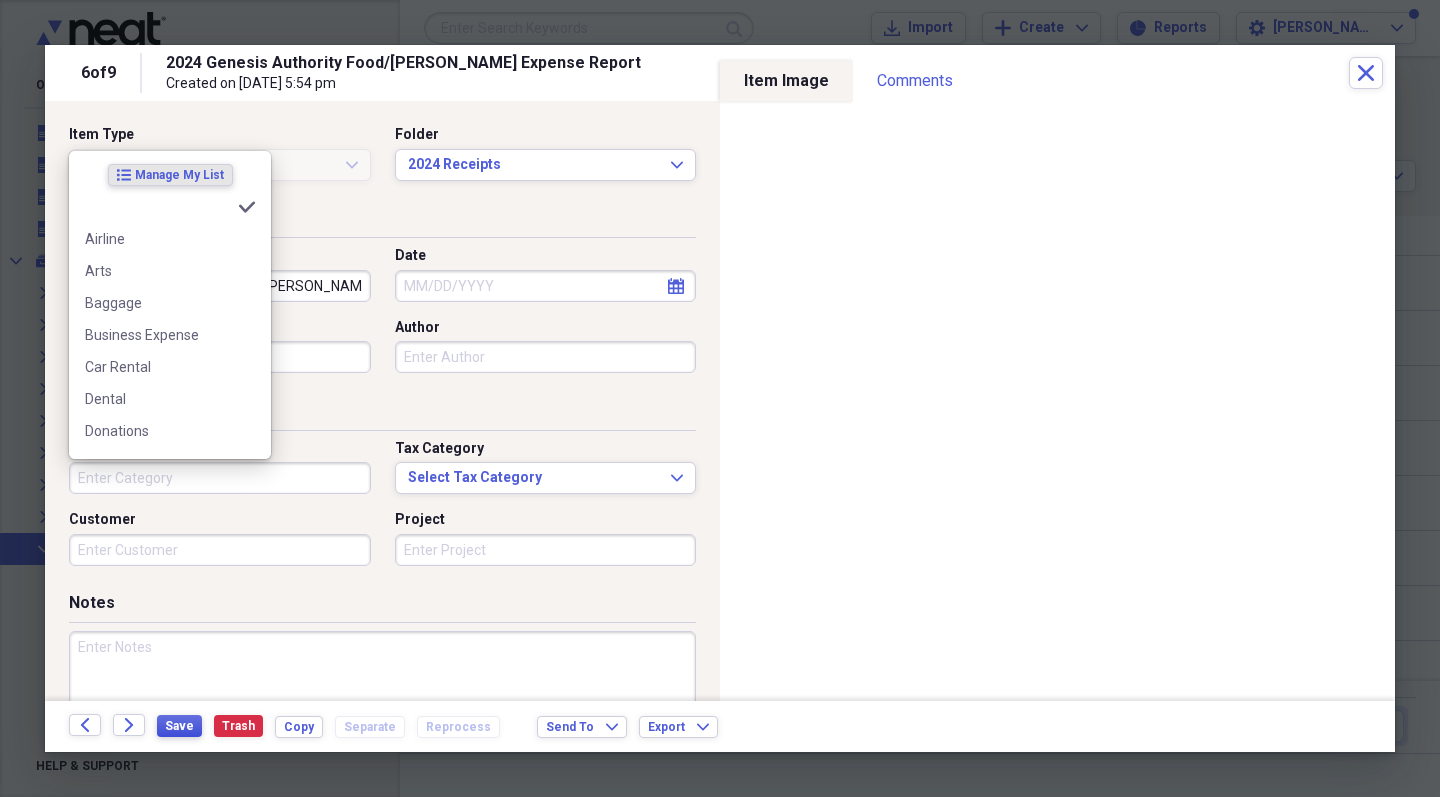 type 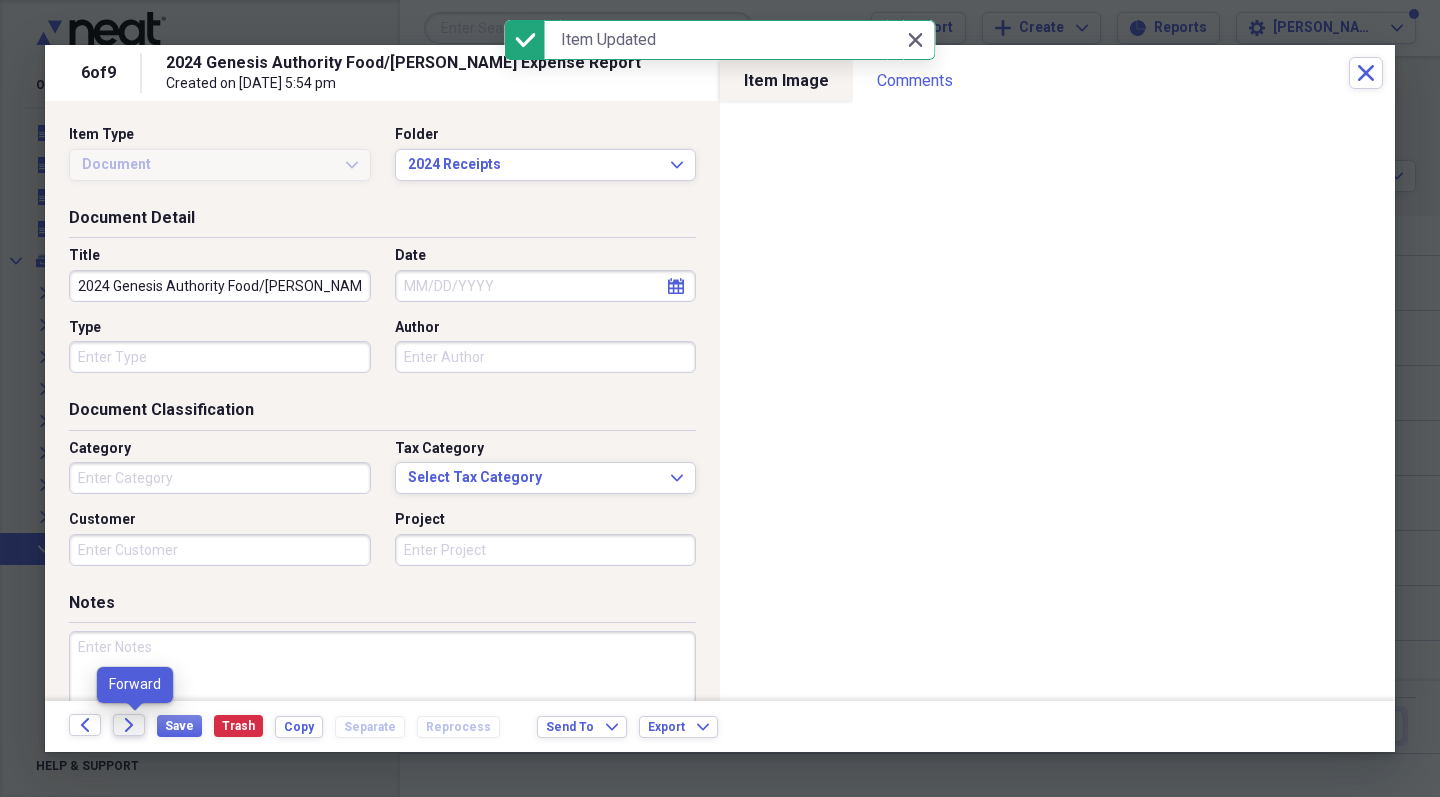 click on "Forward" 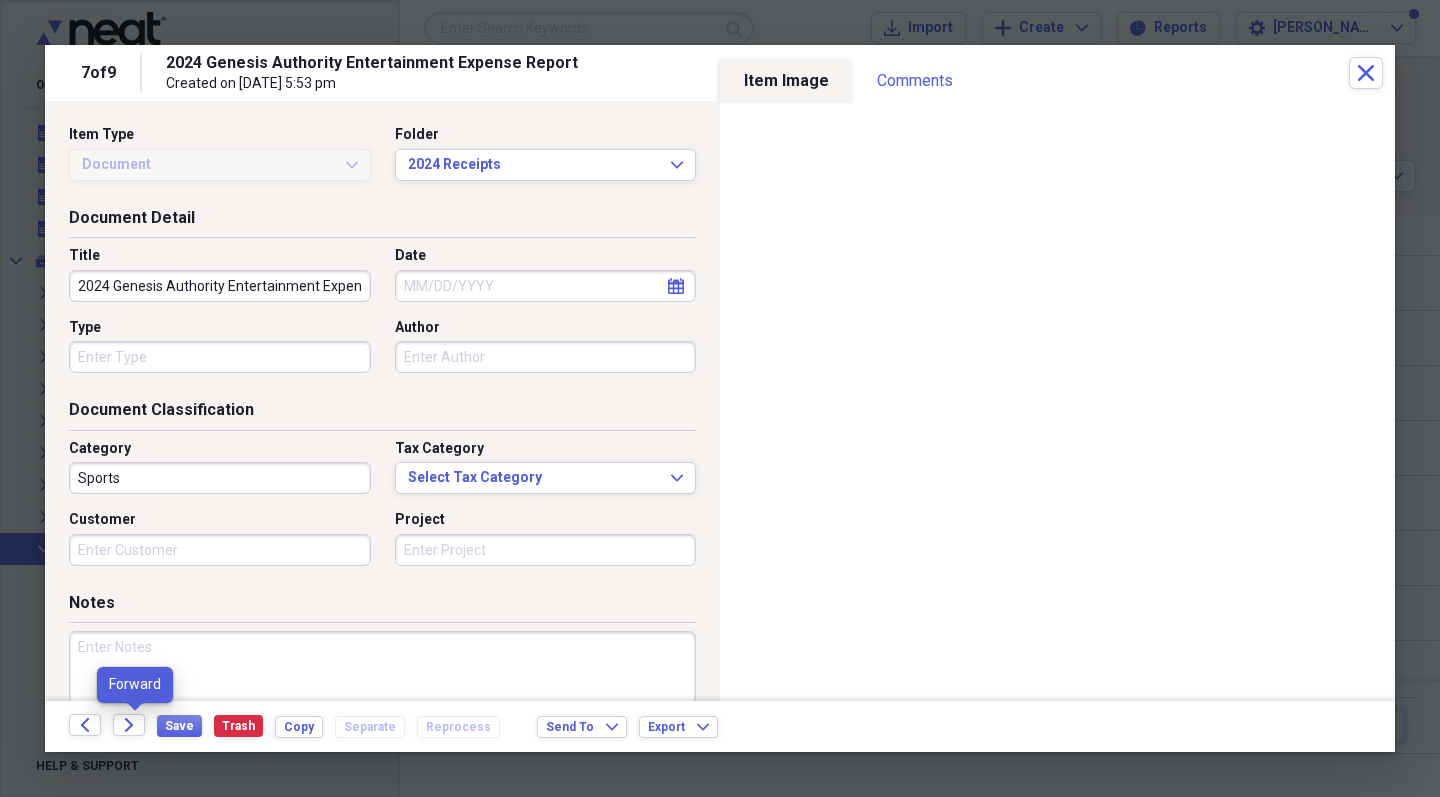click on "Forward" 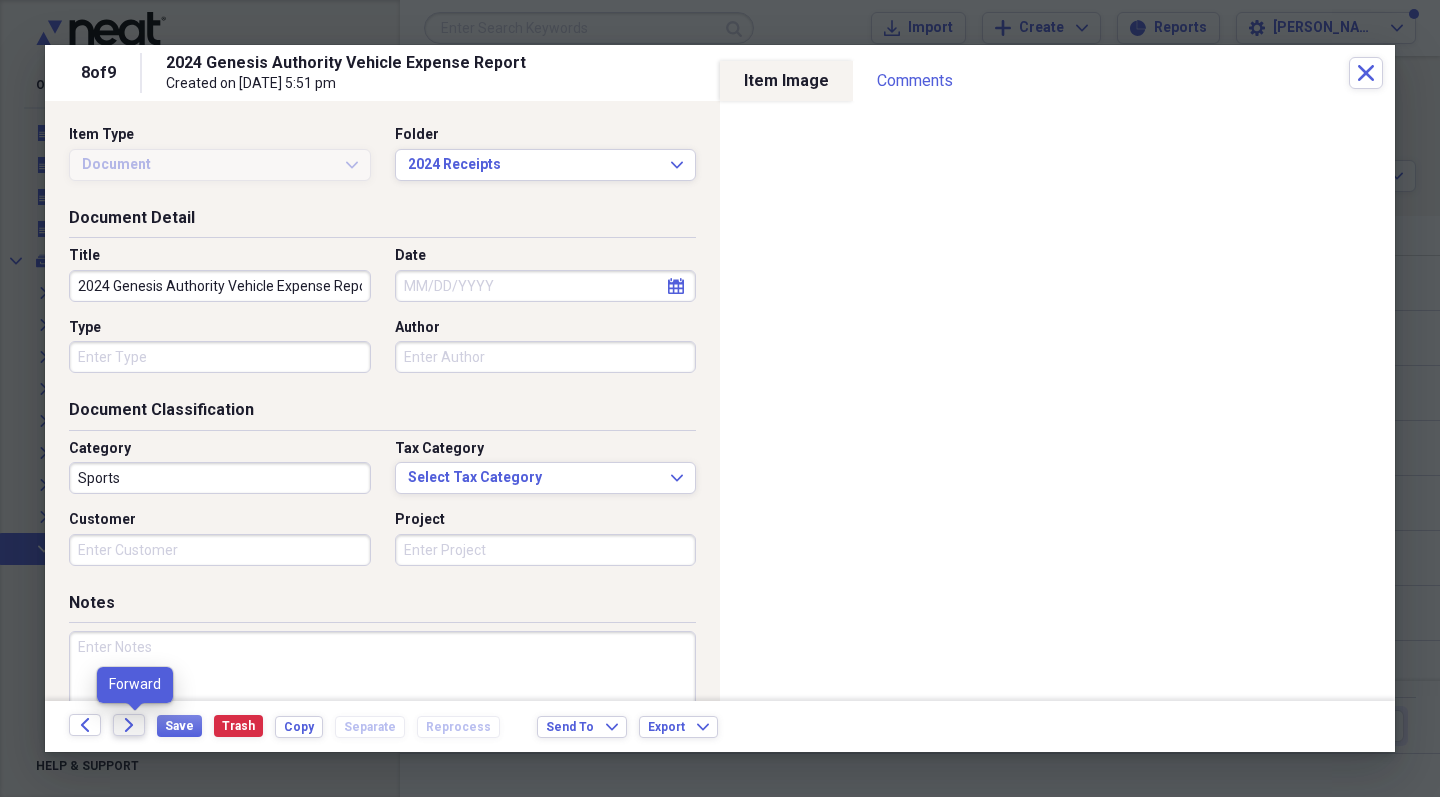 click on "Forward" 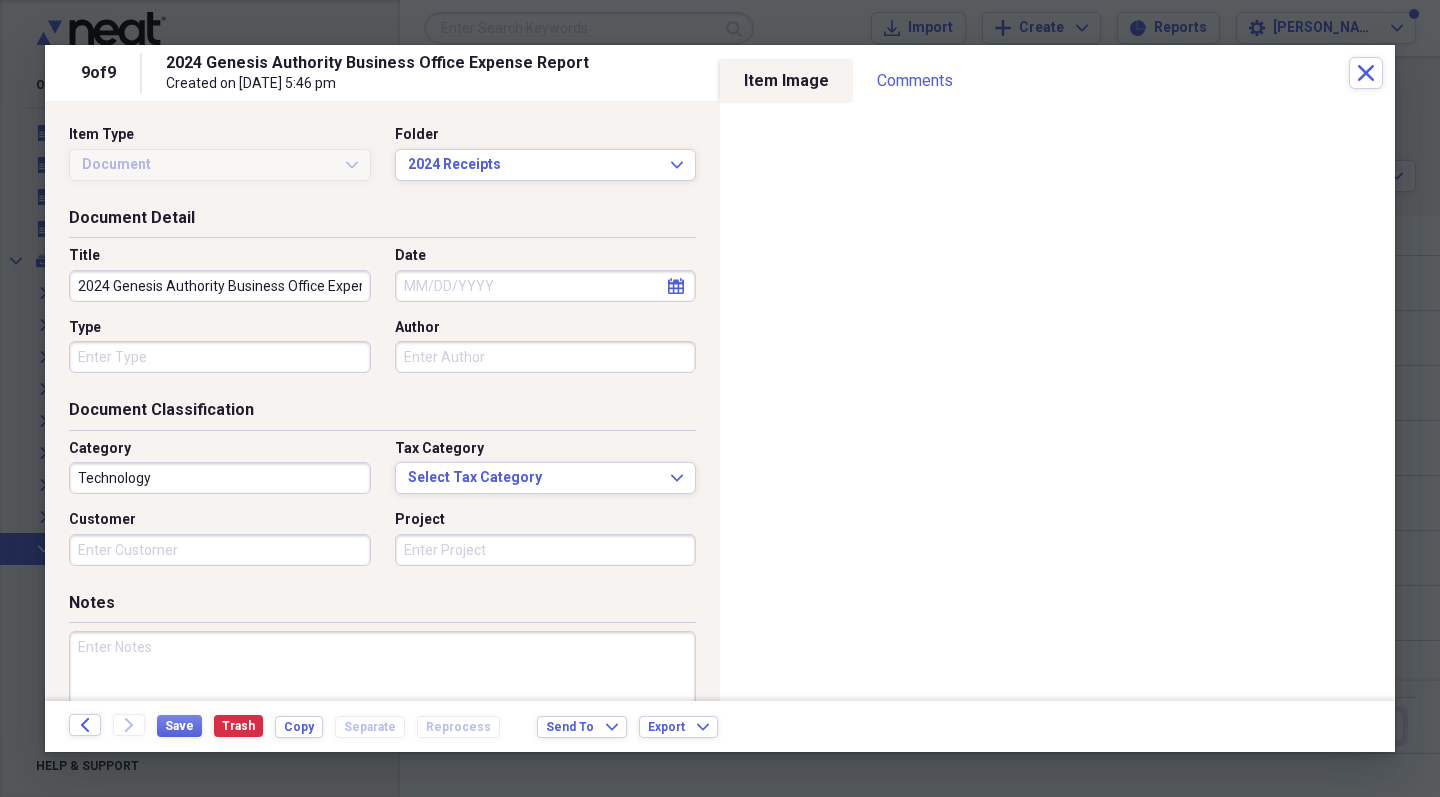 click on "Technology" at bounding box center (220, 478) 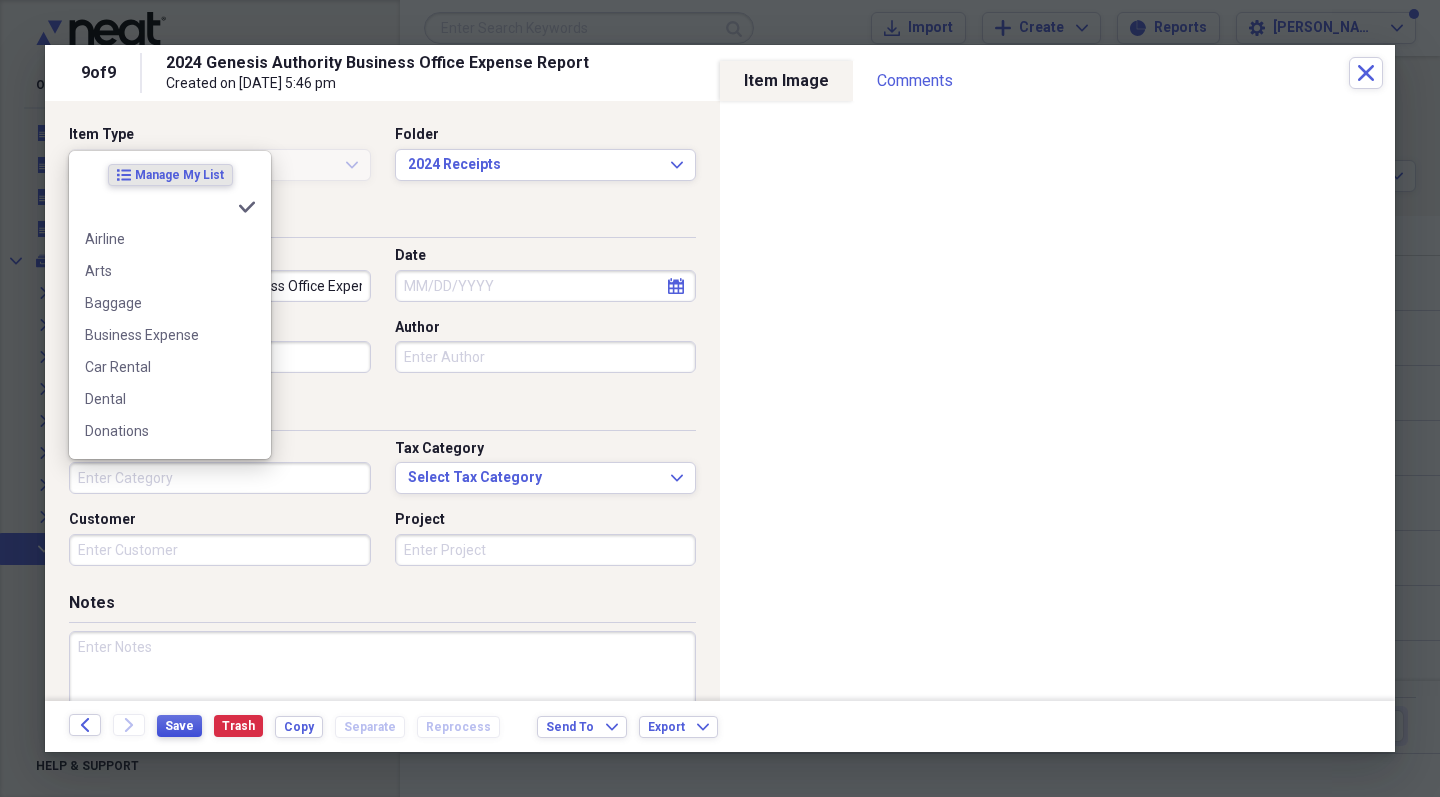 type 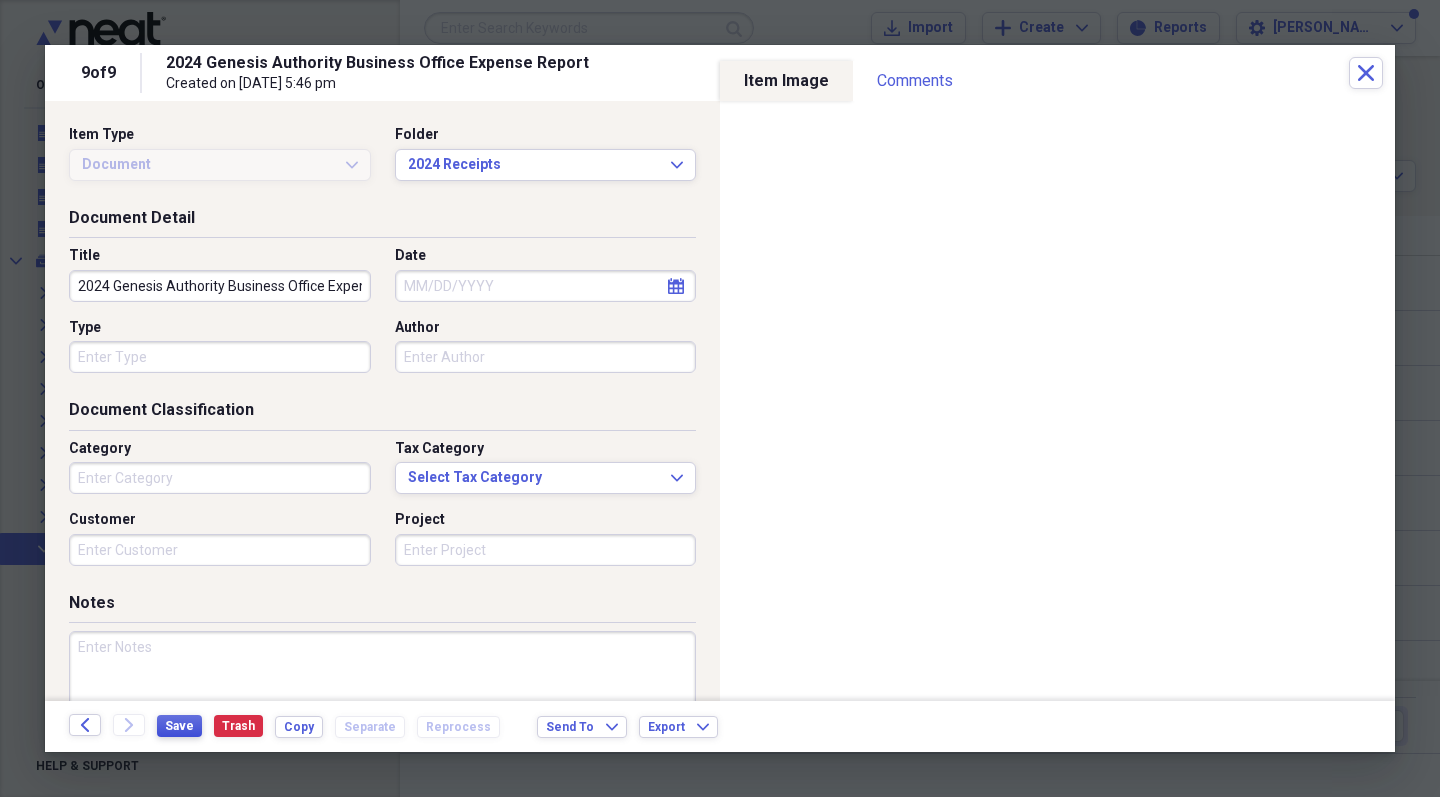 click on "Save" at bounding box center (179, 726) 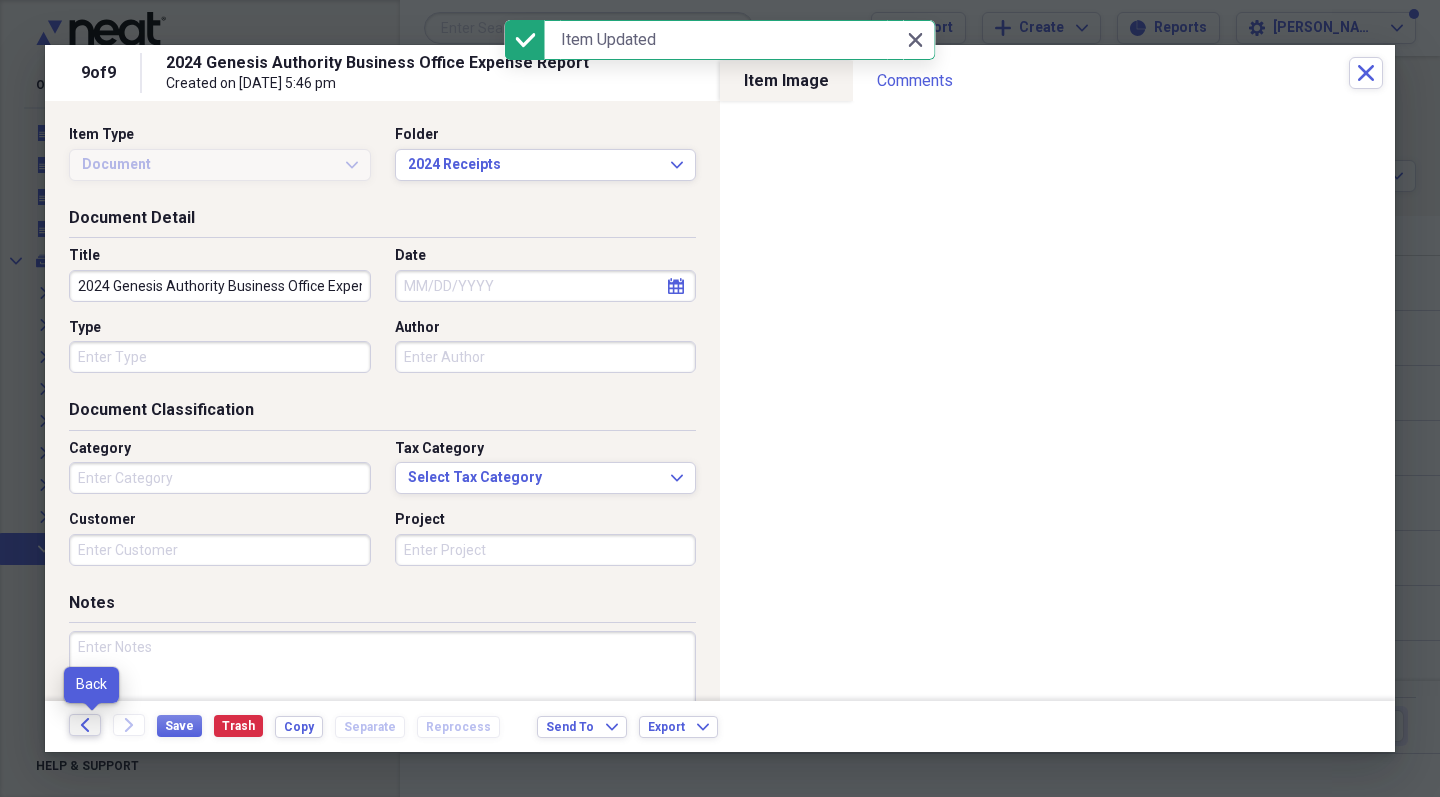 click on "Back" 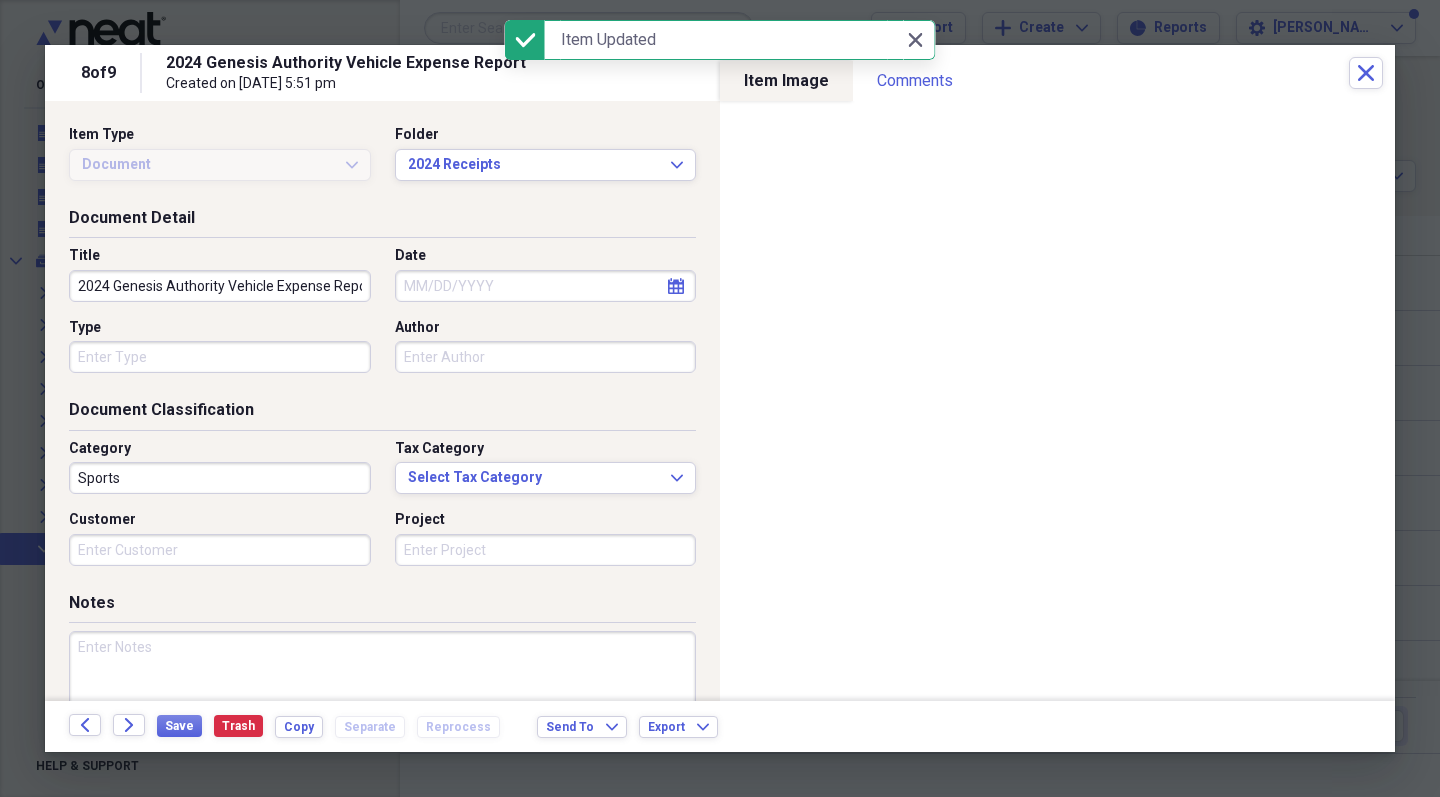 click on "Sports" at bounding box center (220, 478) 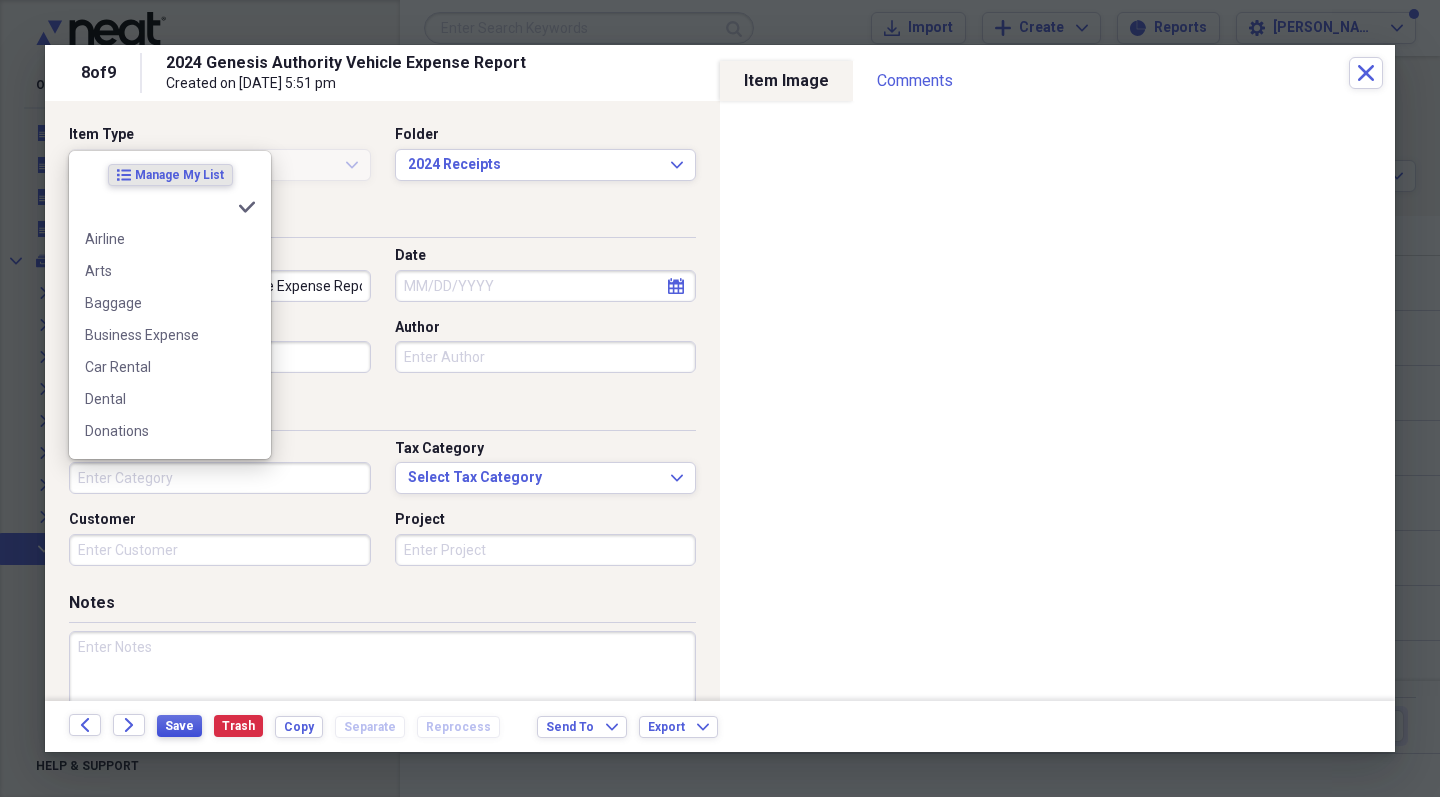 type 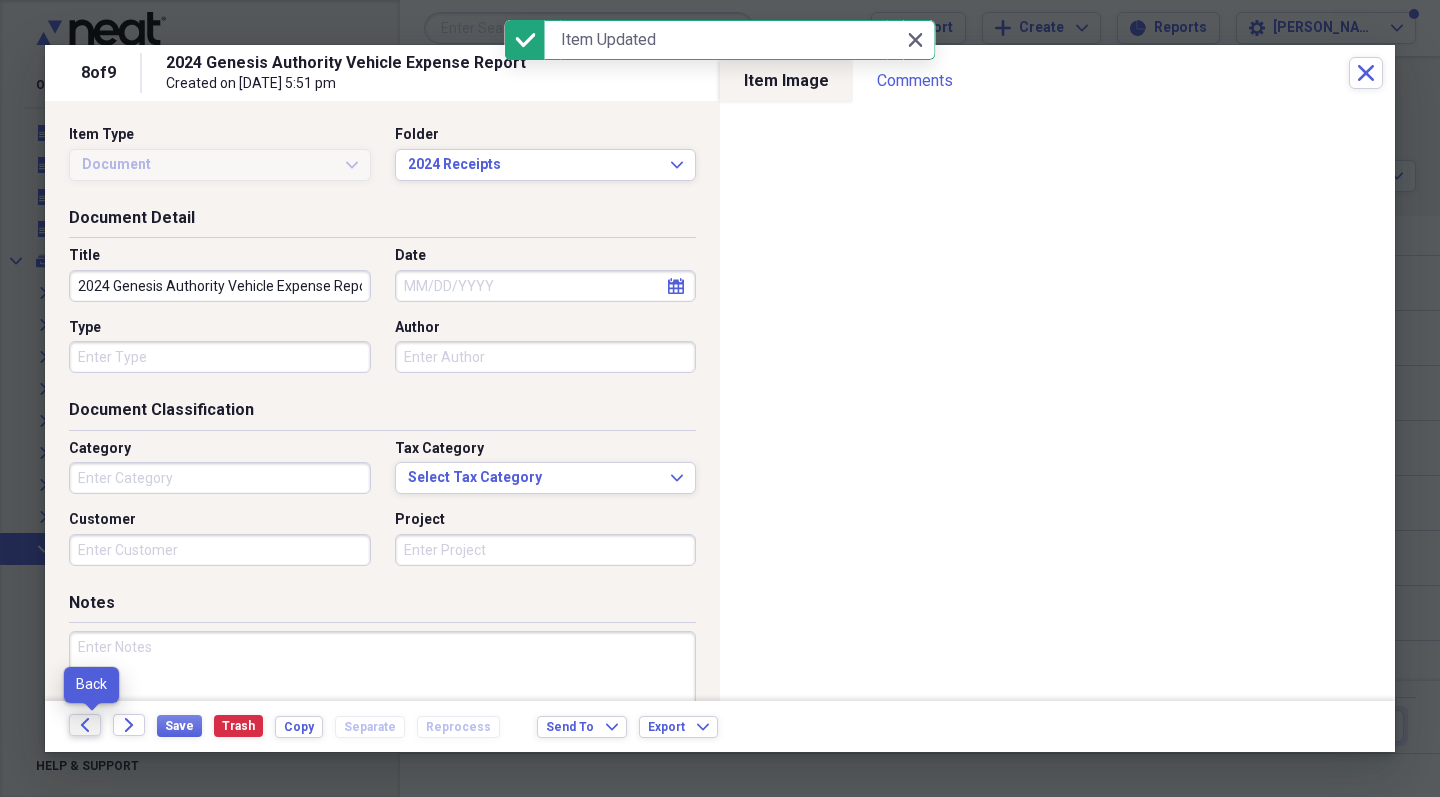 click 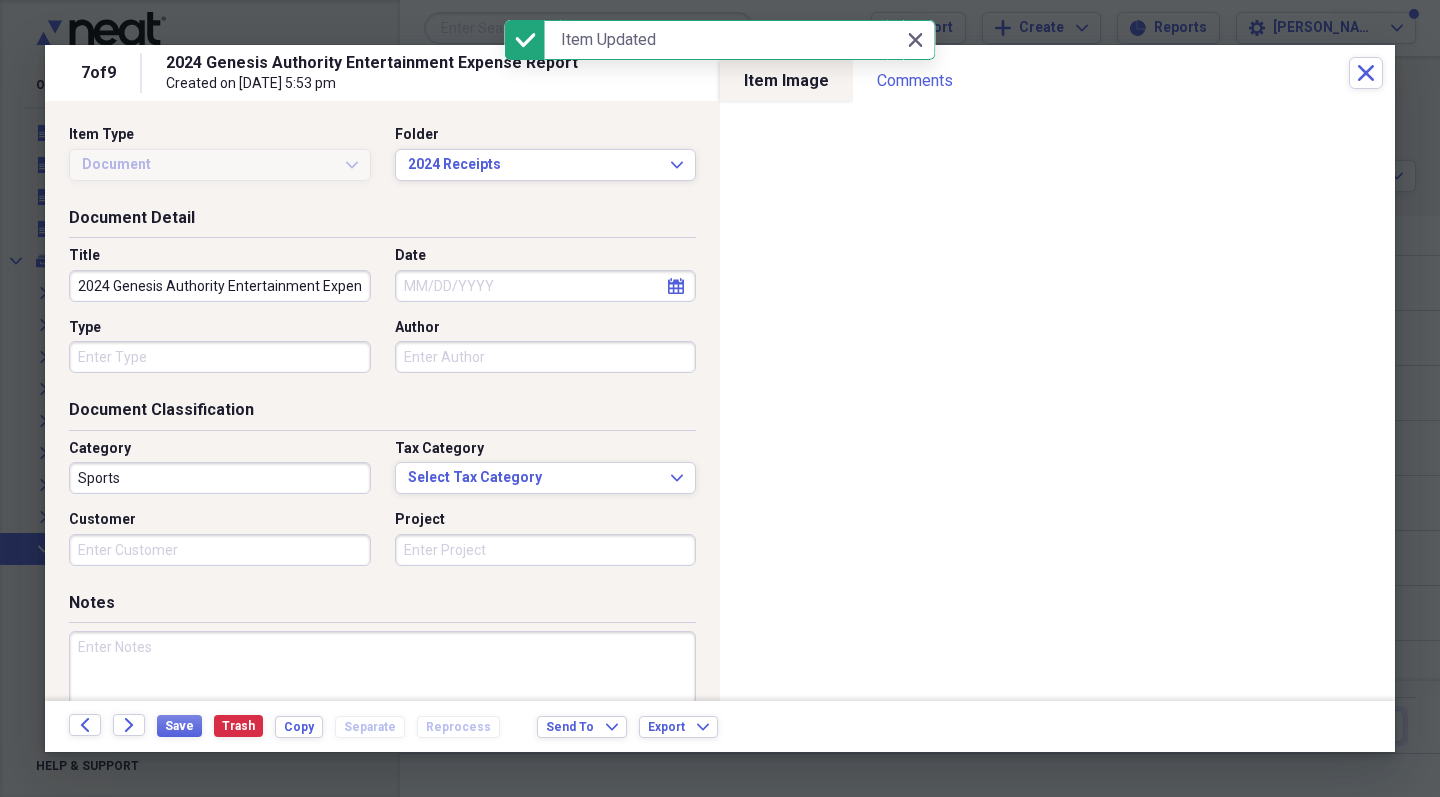 click on "Sports" at bounding box center [220, 478] 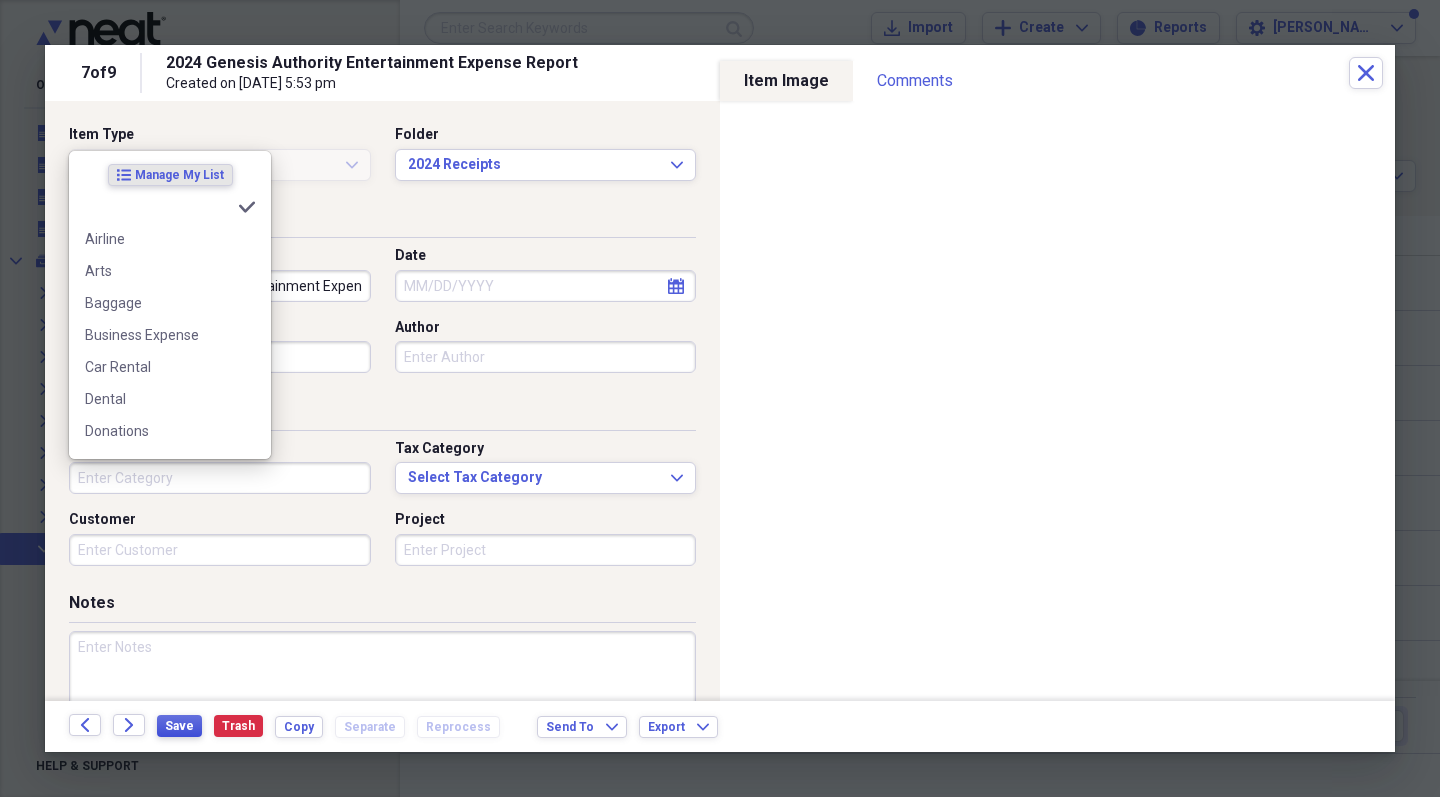type 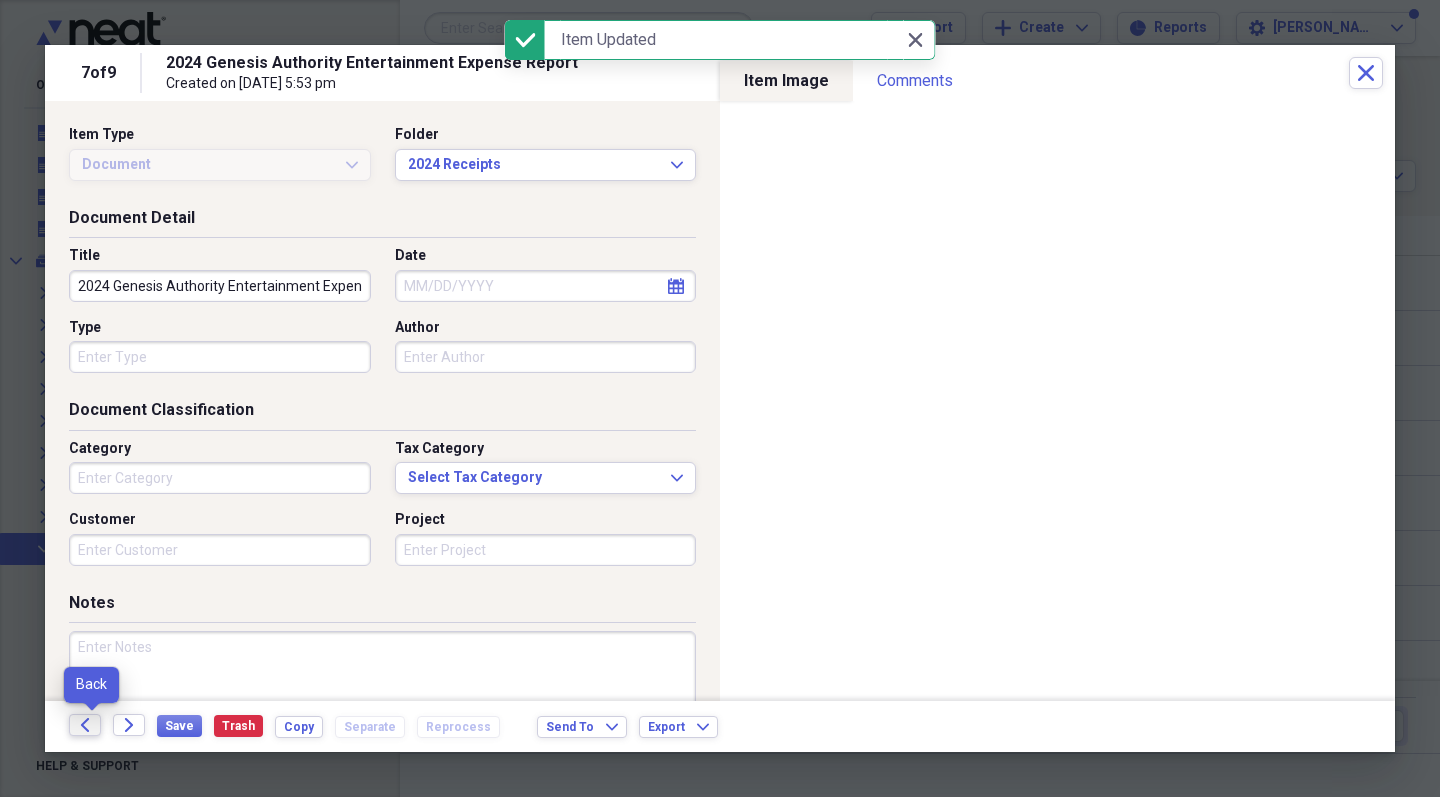 click 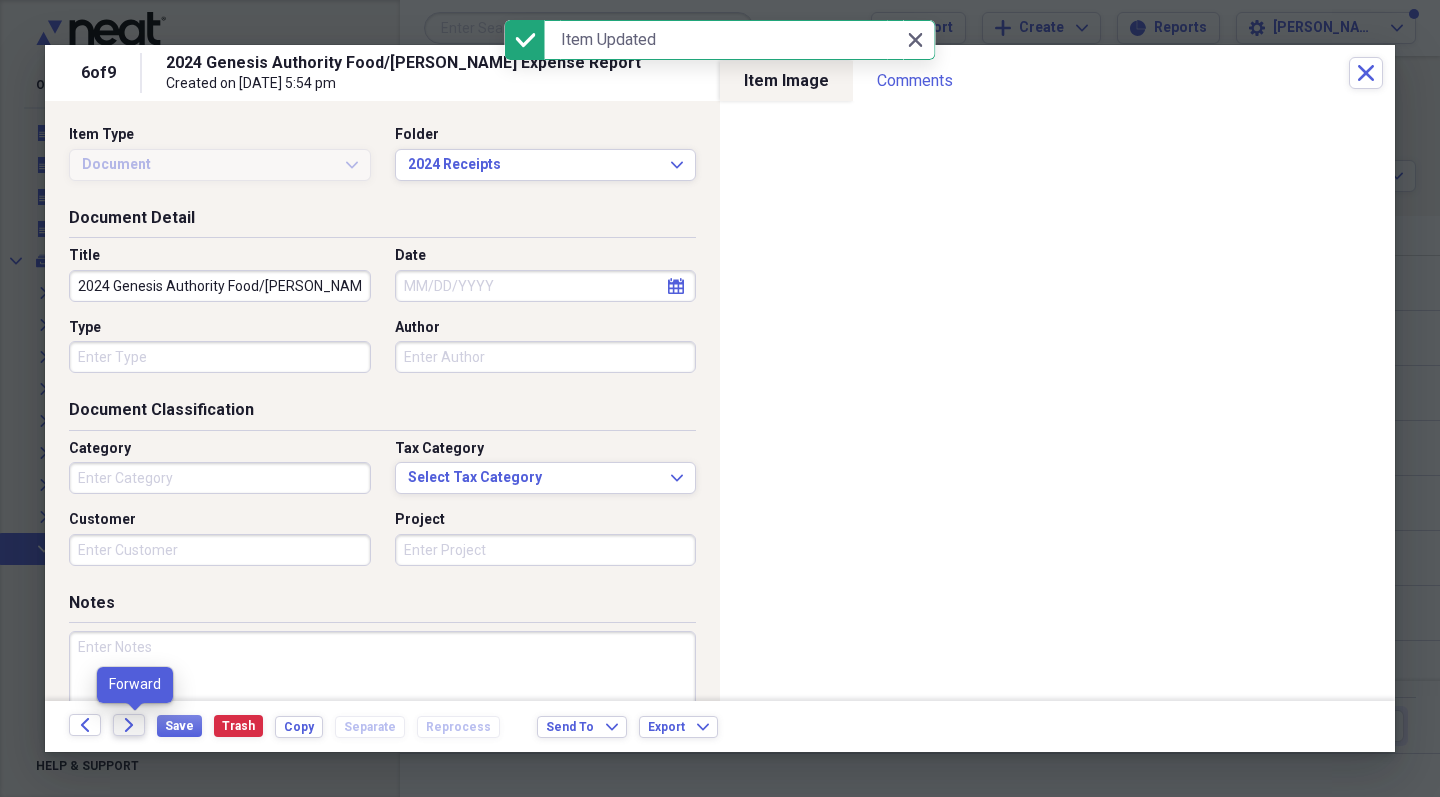 click on "Forward" at bounding box center [129, 725] 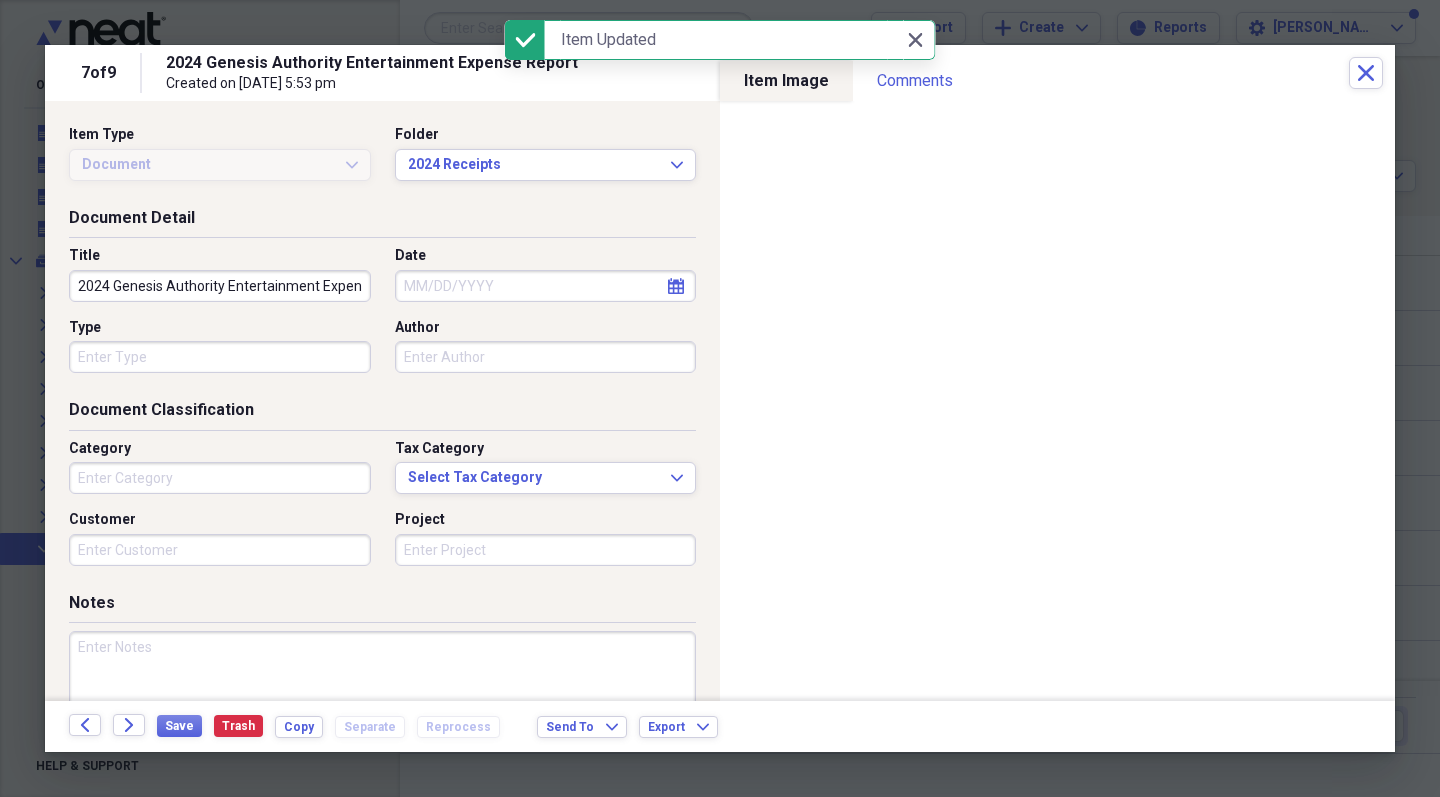 click on "Forward" at bounding box center [129, 725] 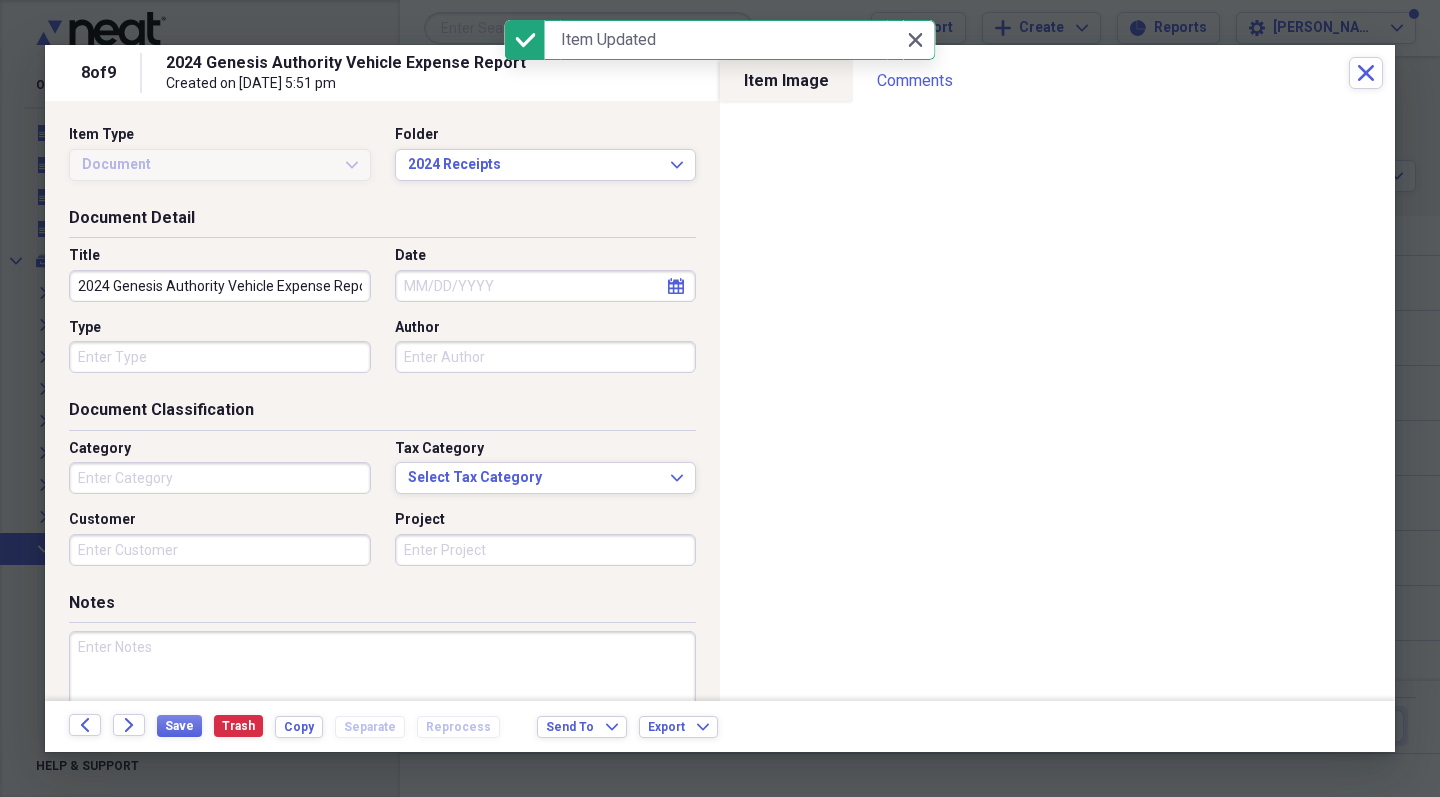 click on "Forward" at bounding box center (129, 725) 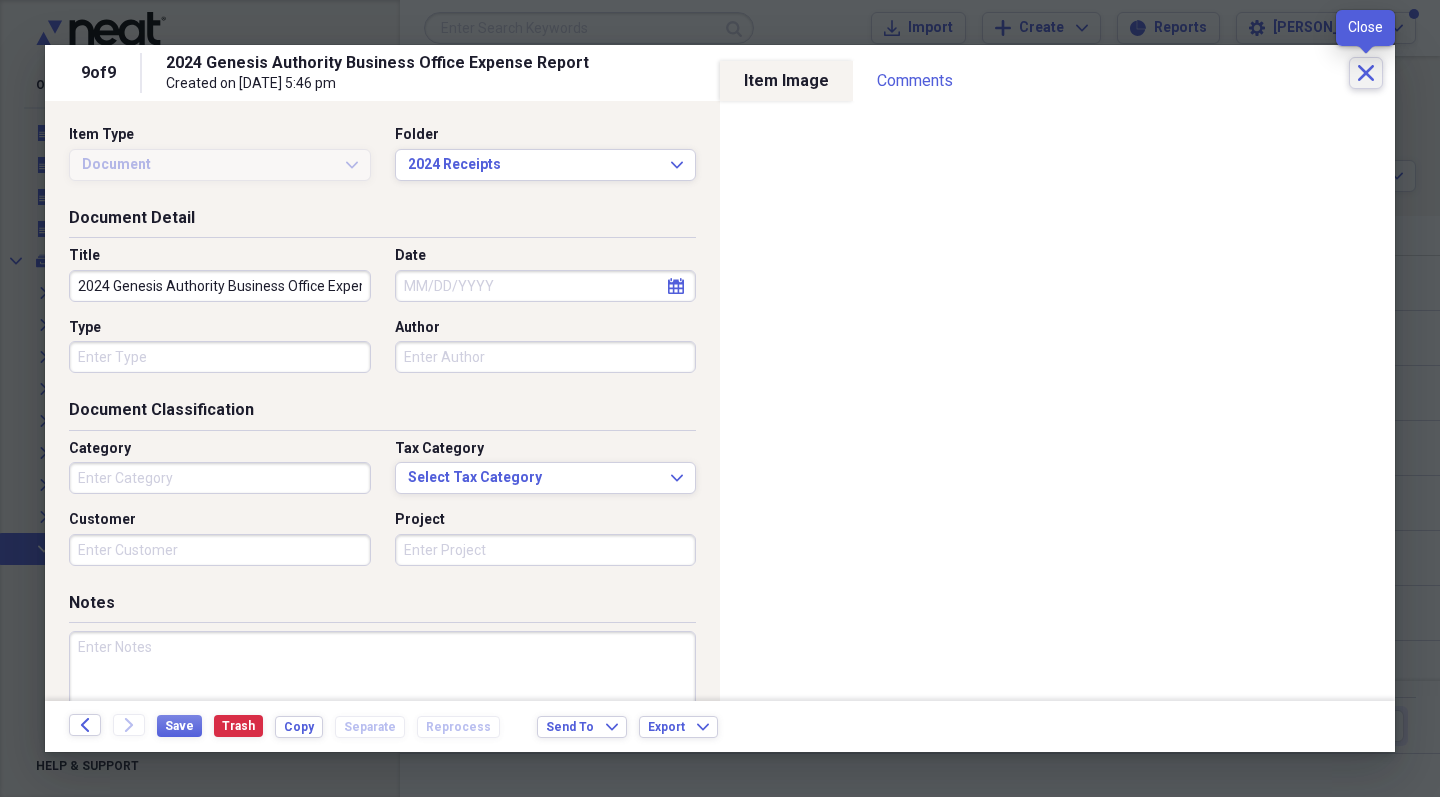 click on "Close" 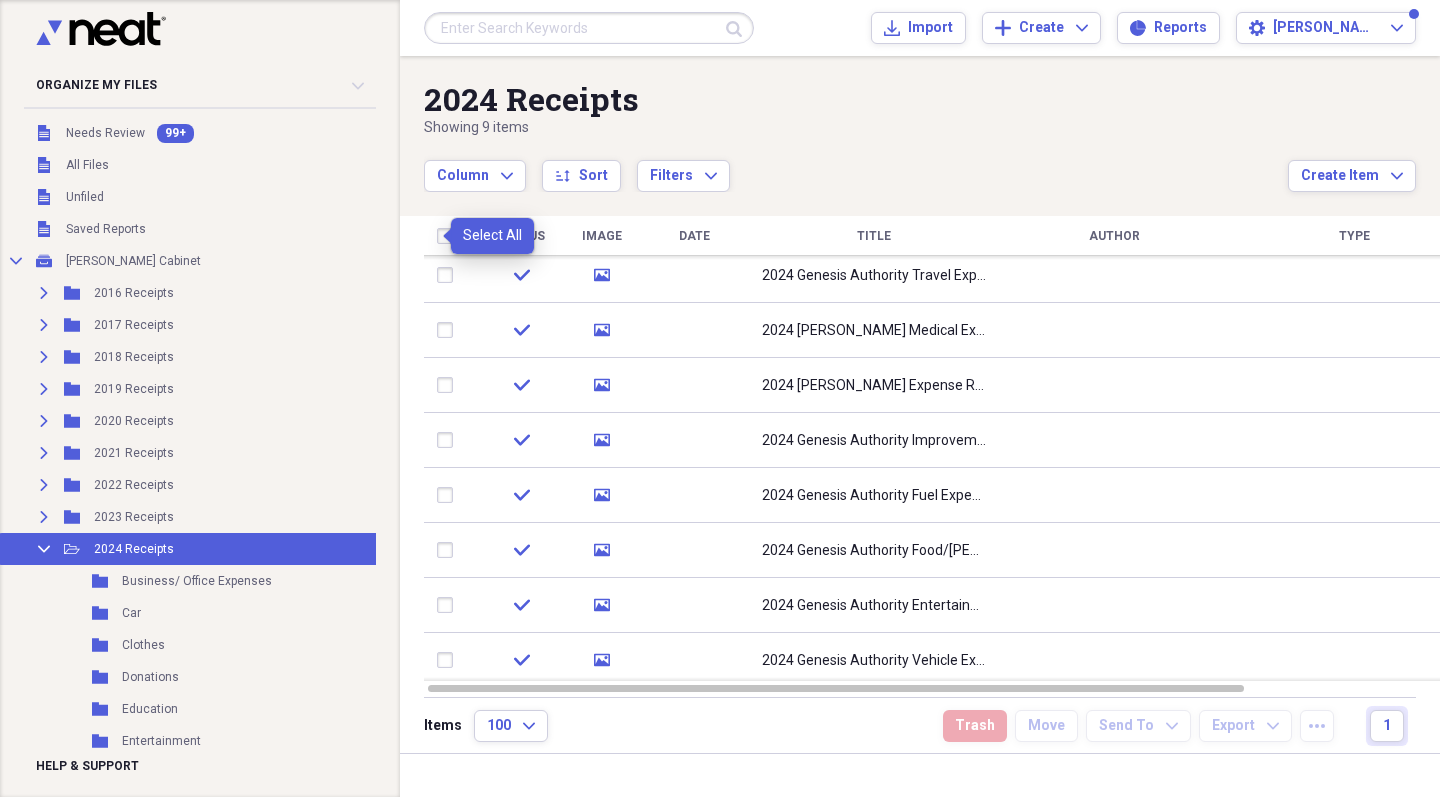 click at bounding box center (449, 236) 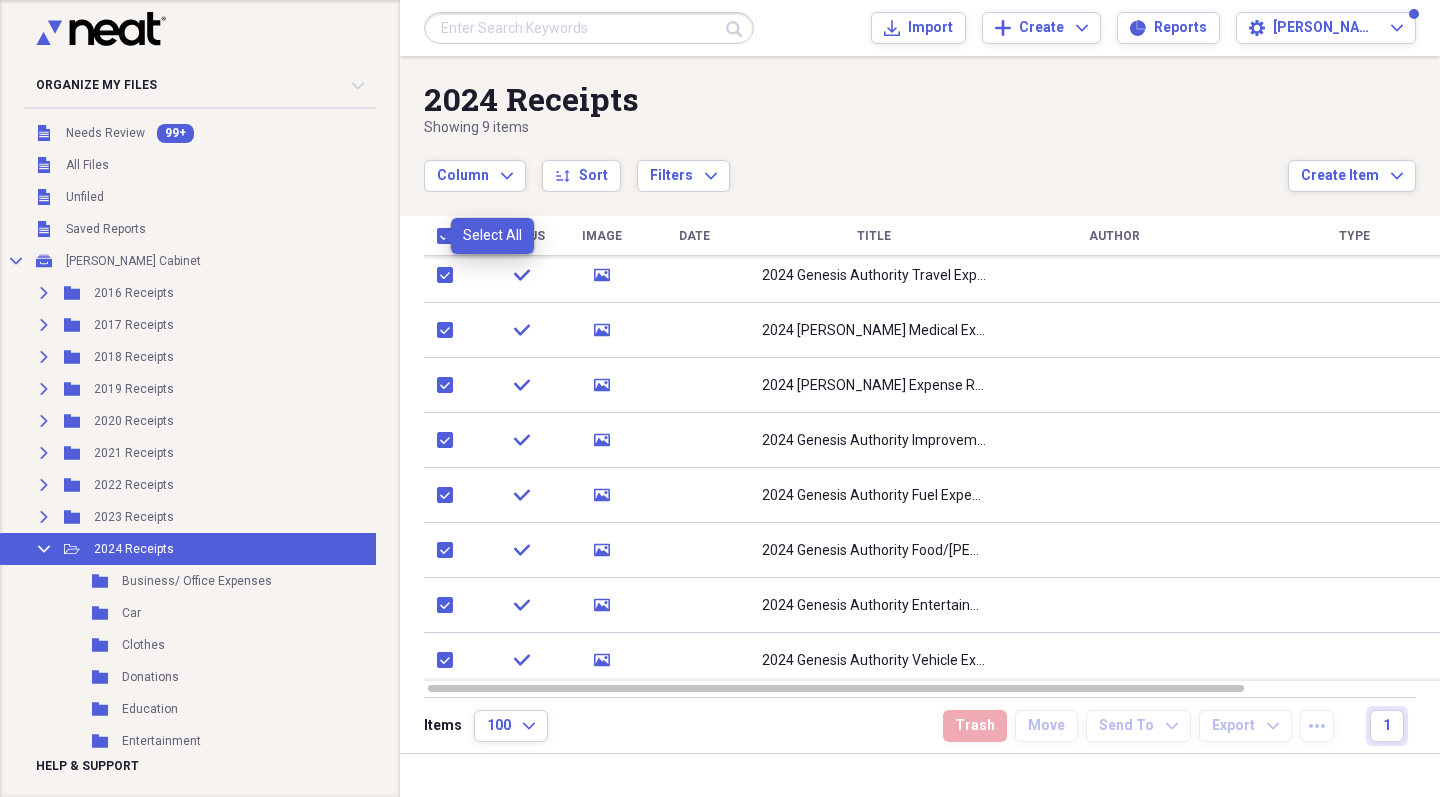 checkbox on "true" 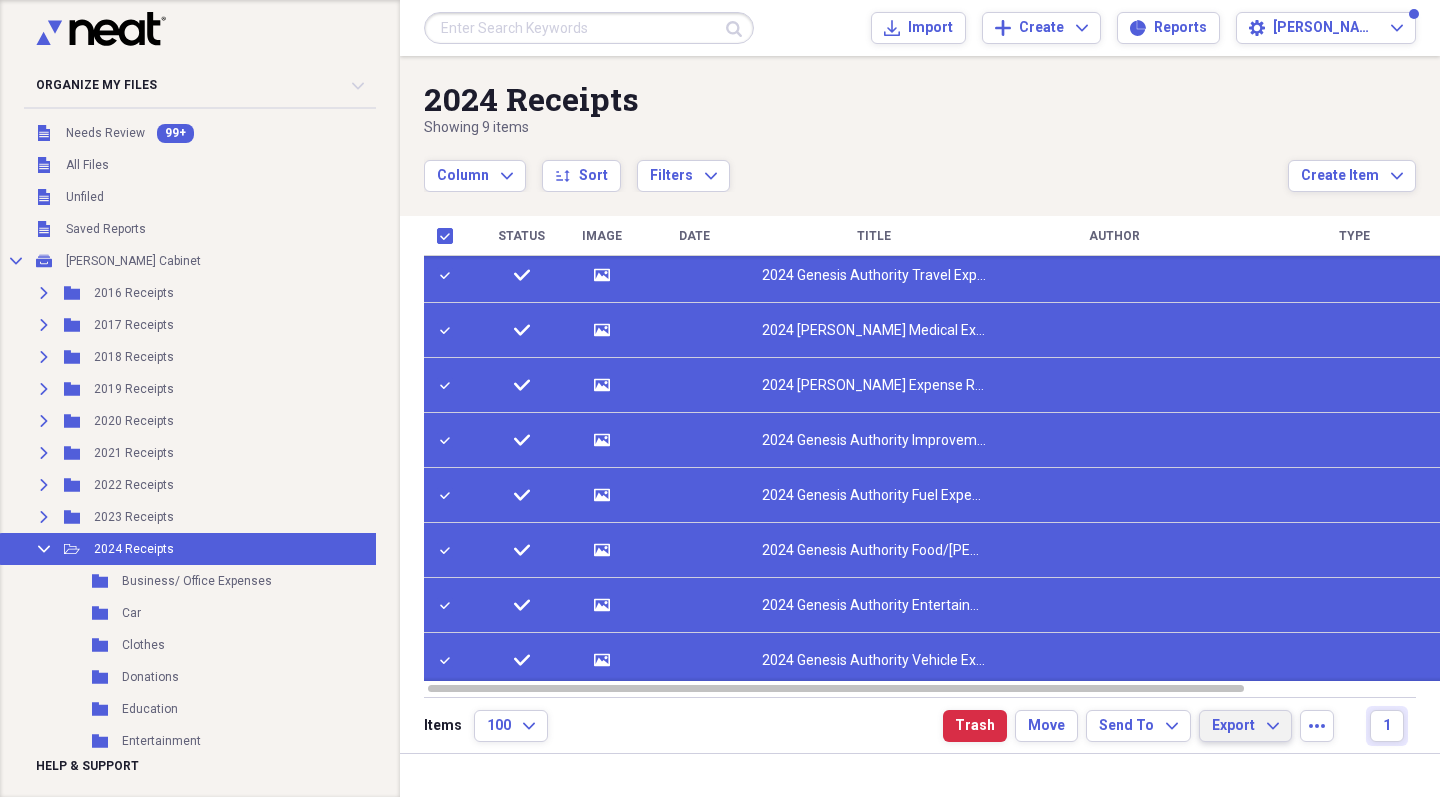 click on "Export Expand" at bounding box center [1245, 726] 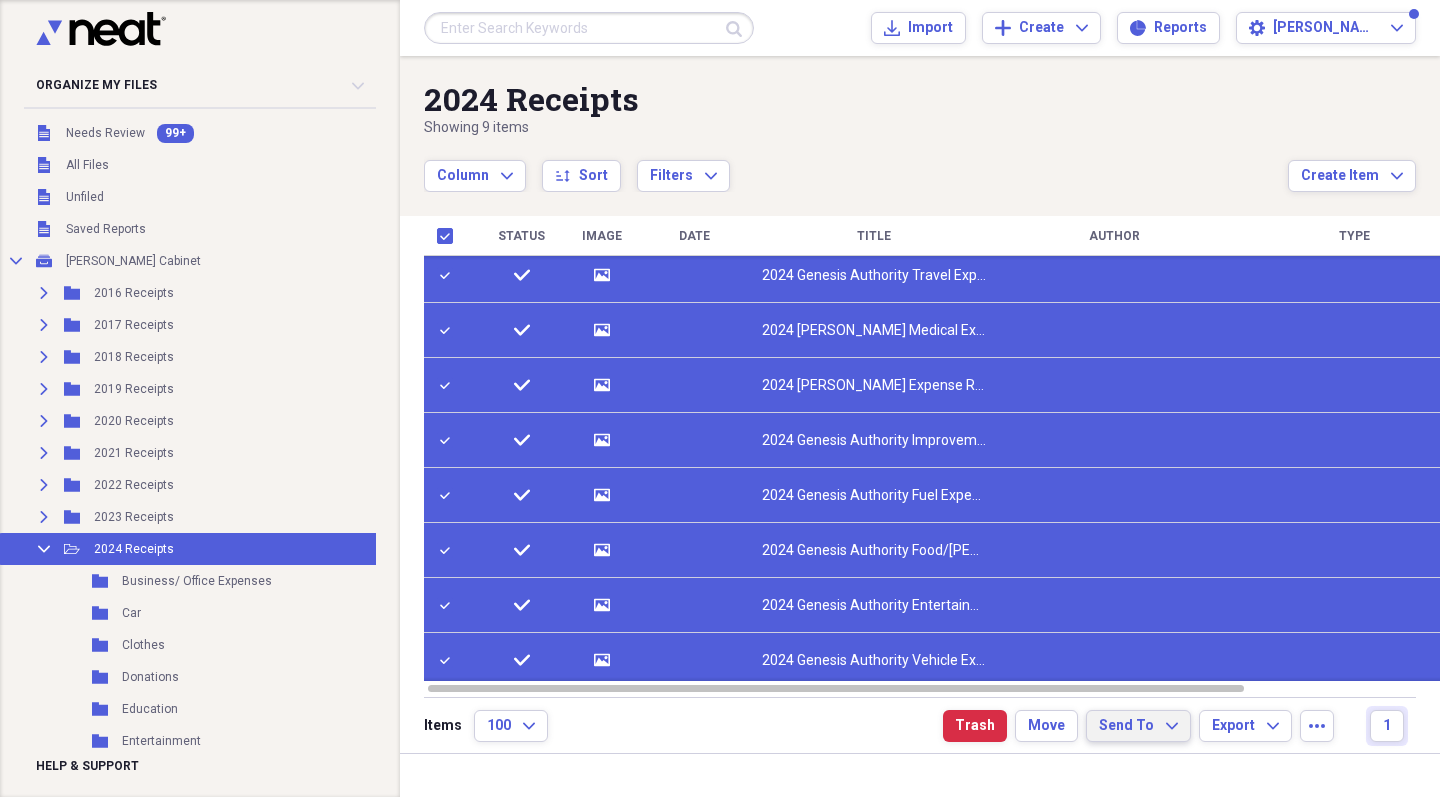 click on "Send To Expand" at bounding box center (1138, 726) 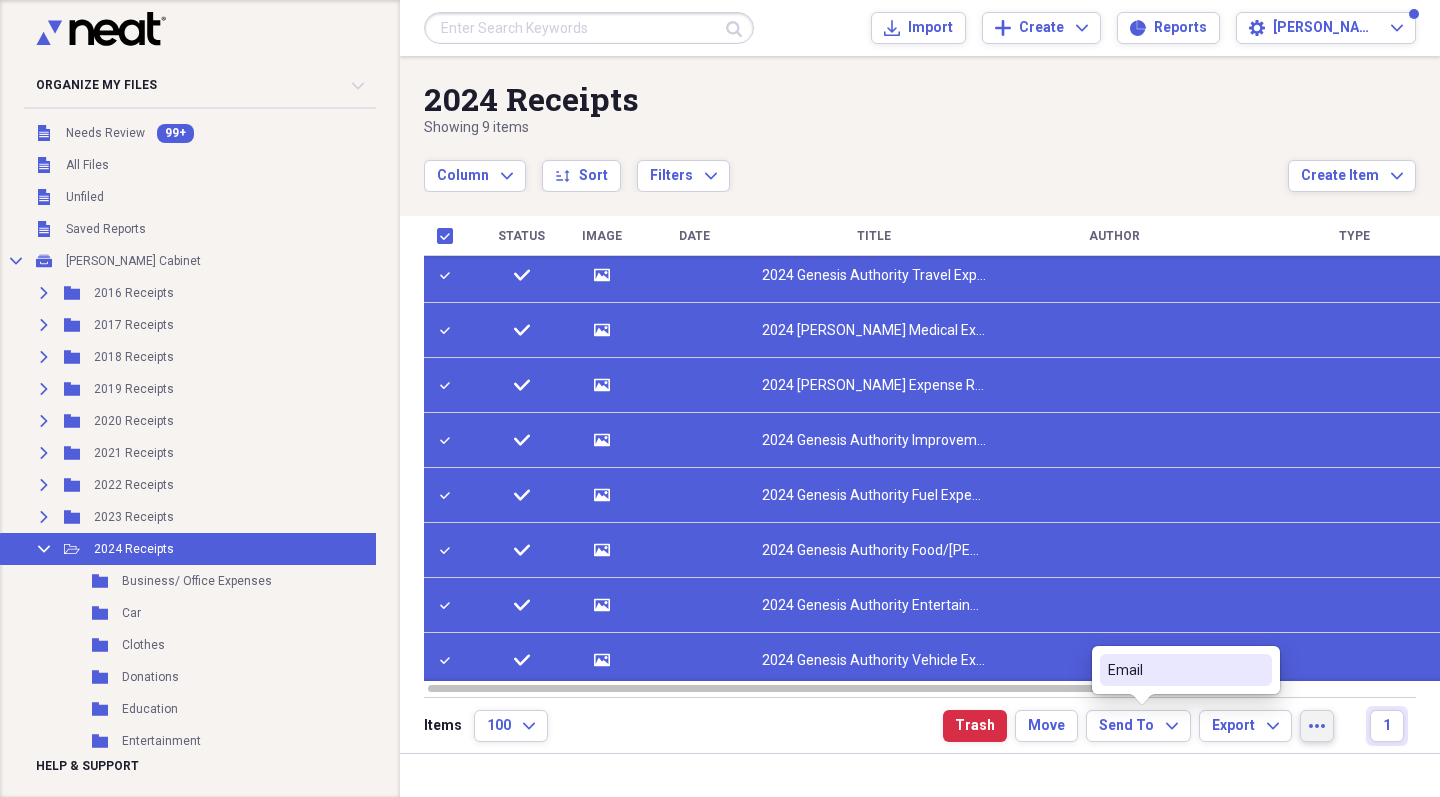 click on "more" 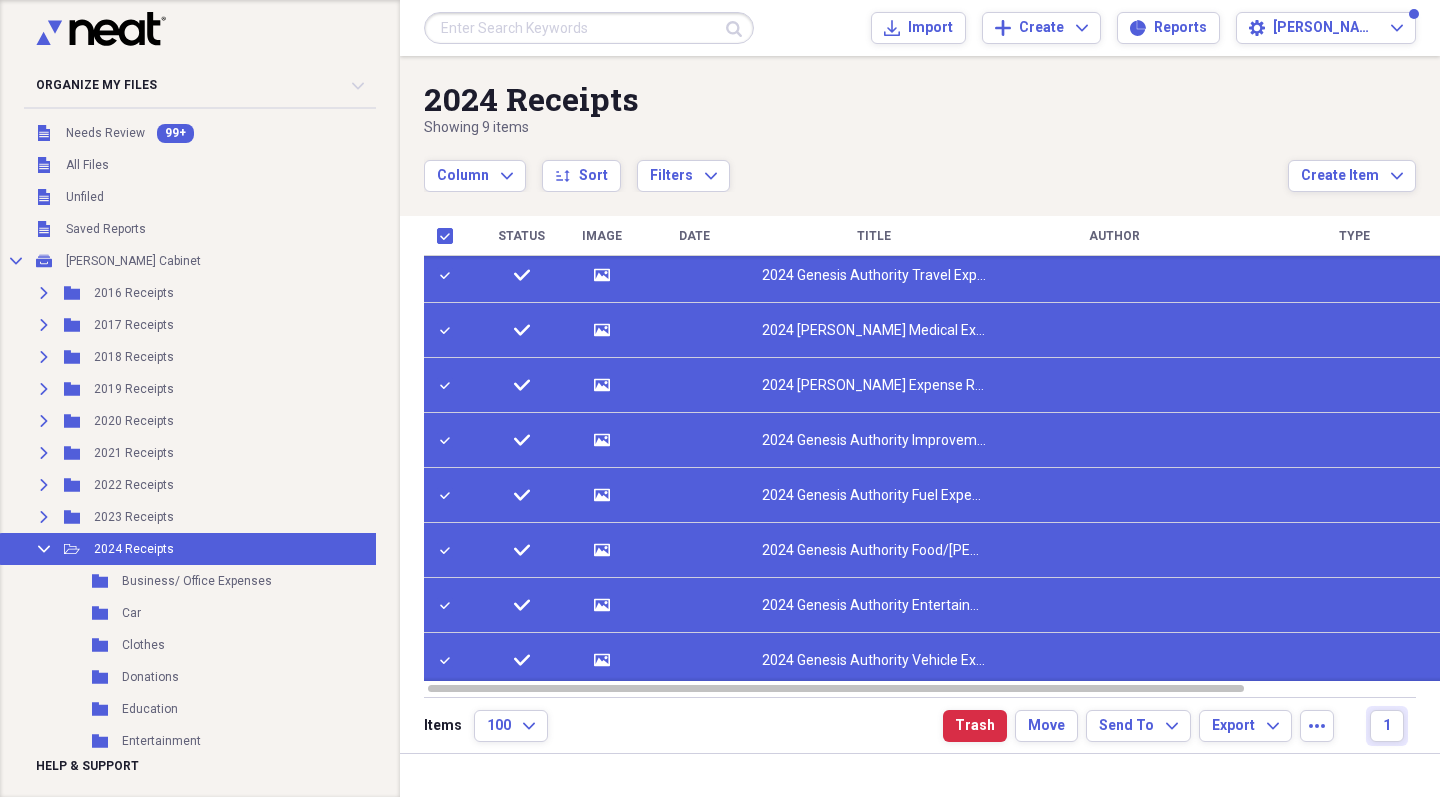 click on "Items 100 Expand Trash Move Send To Expand Export Expand more 1" at bounding box center (920, 725) 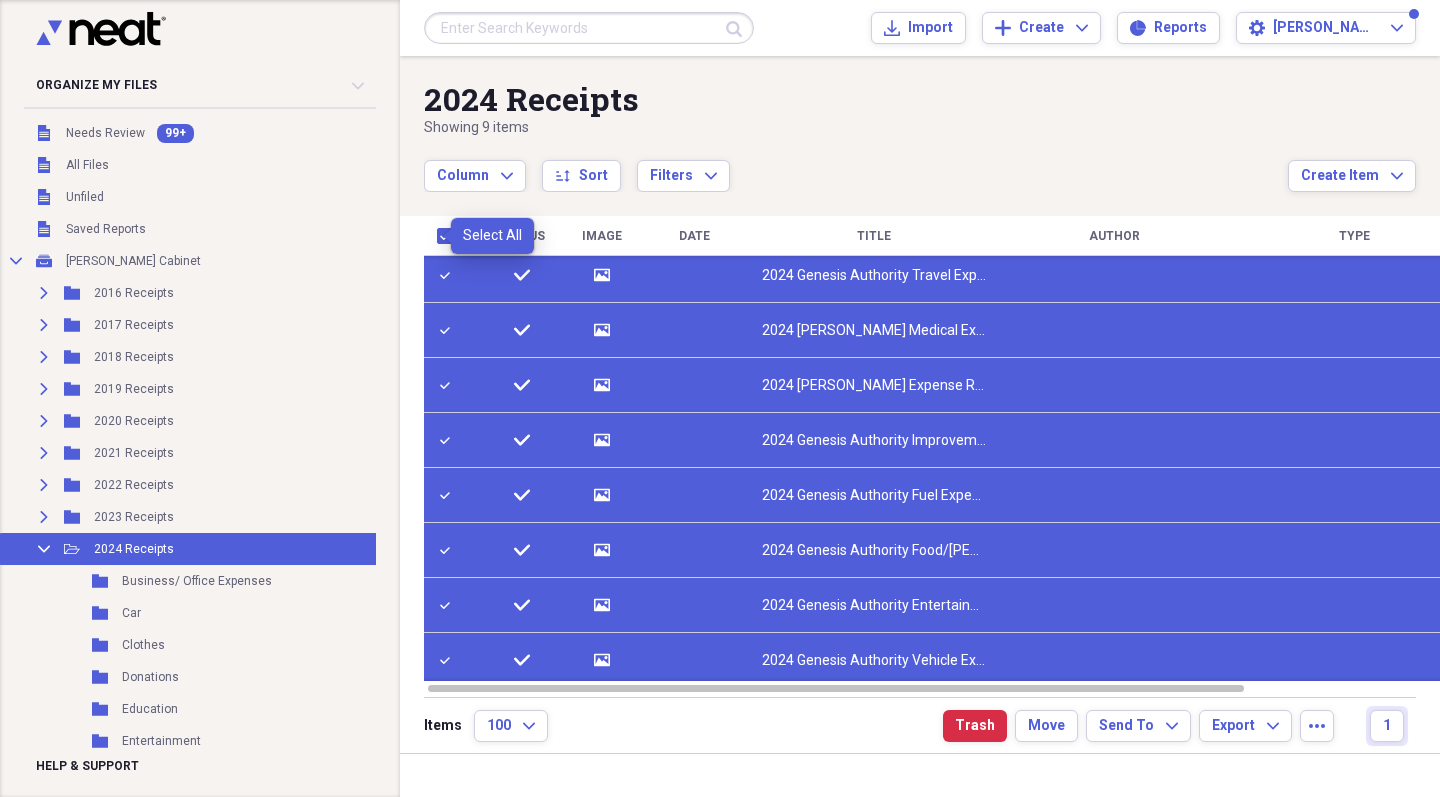 click at bounding box center (449, 236) 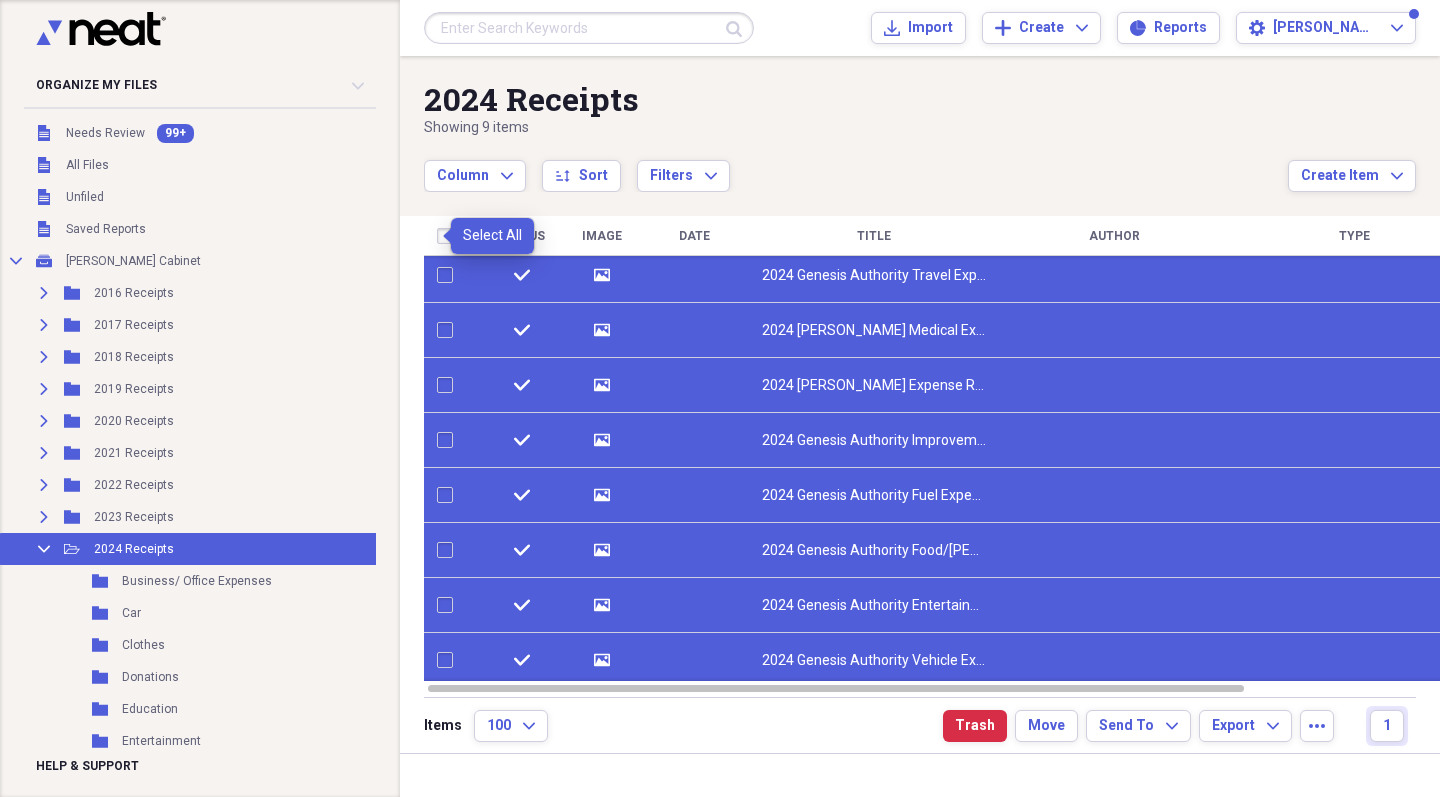 checkbox on "false" 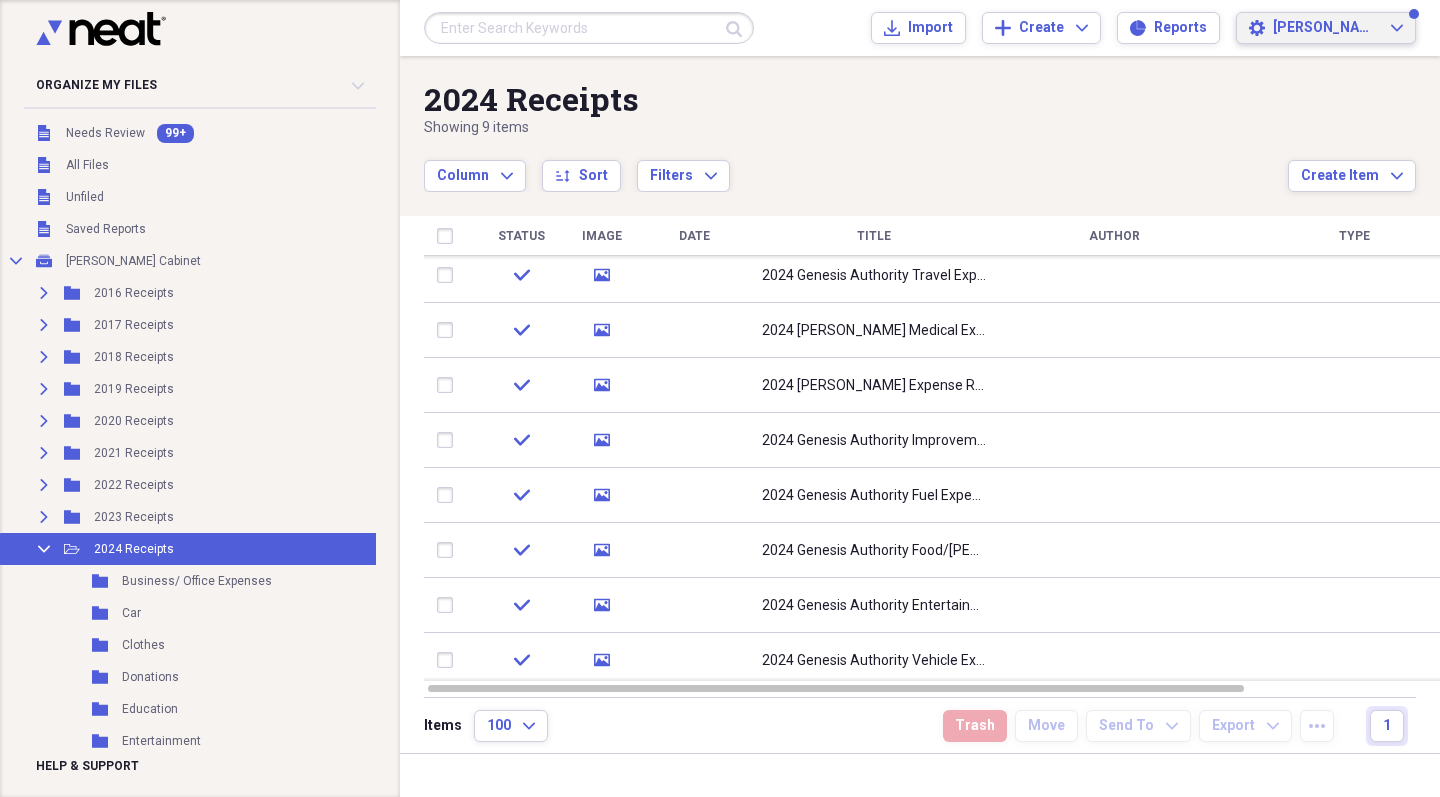 click on "Expand" 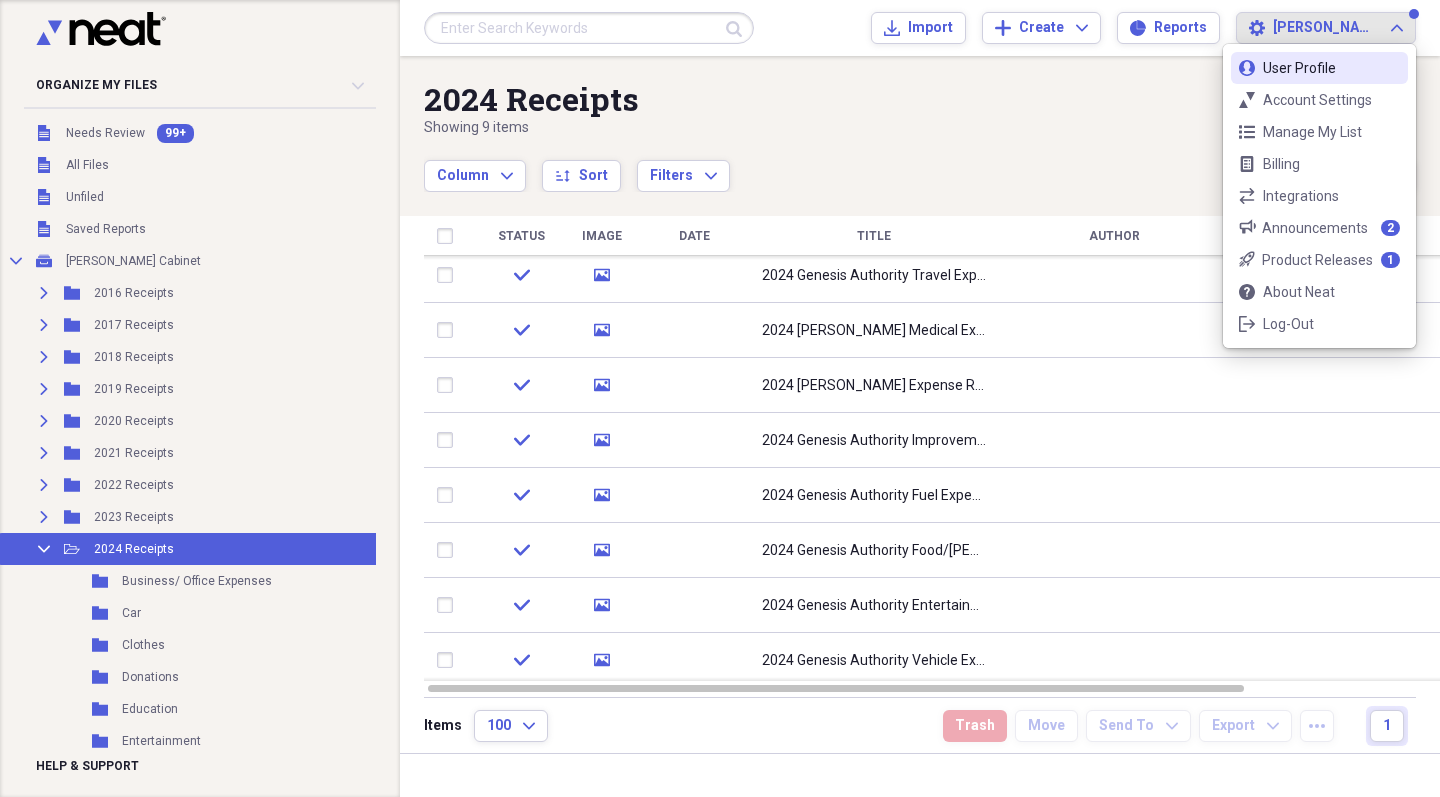 click on "2024 Receipts" at bounding box center (856, 99) 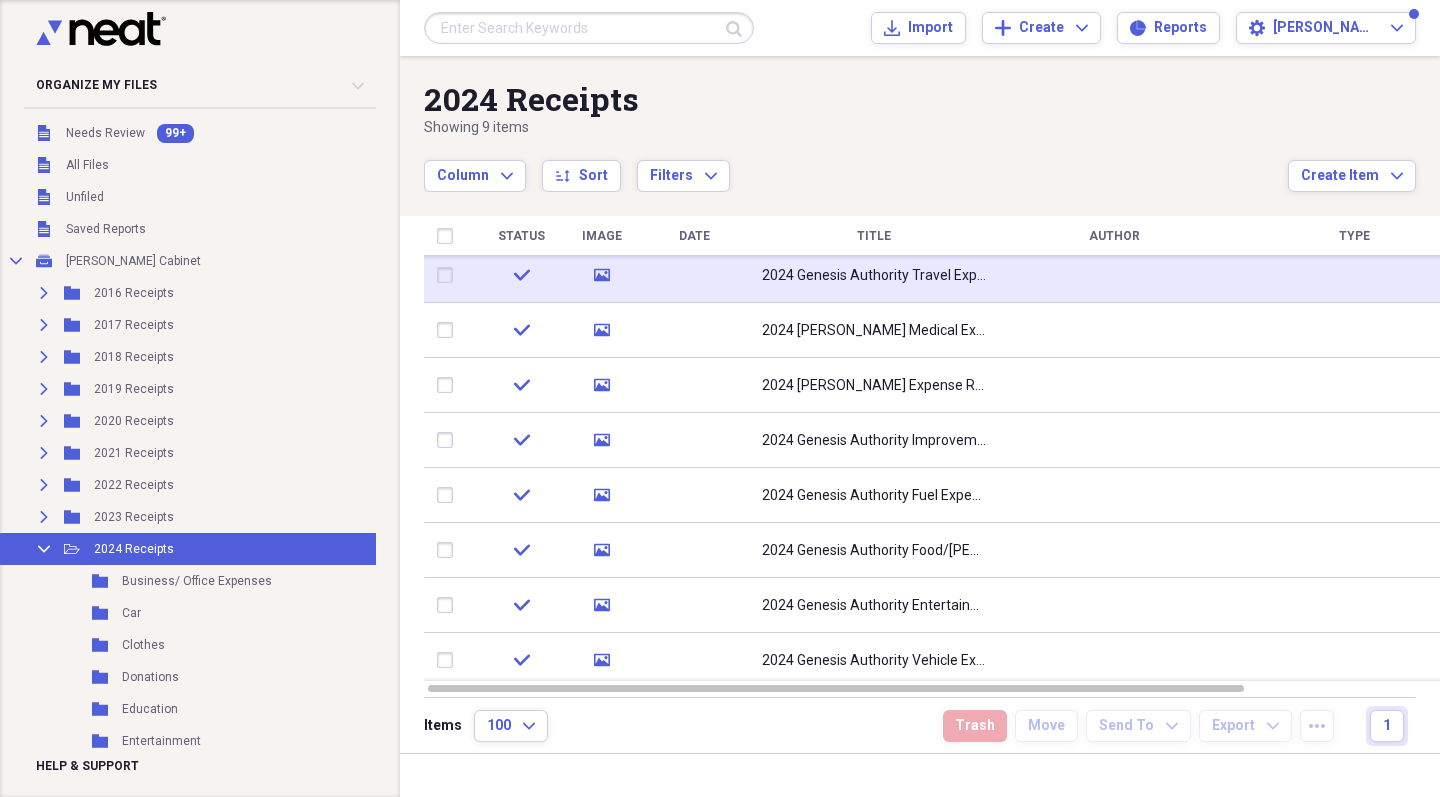 click on "2024 Genesis Authority Travel Expense Report" at bounding box center (874, 276) 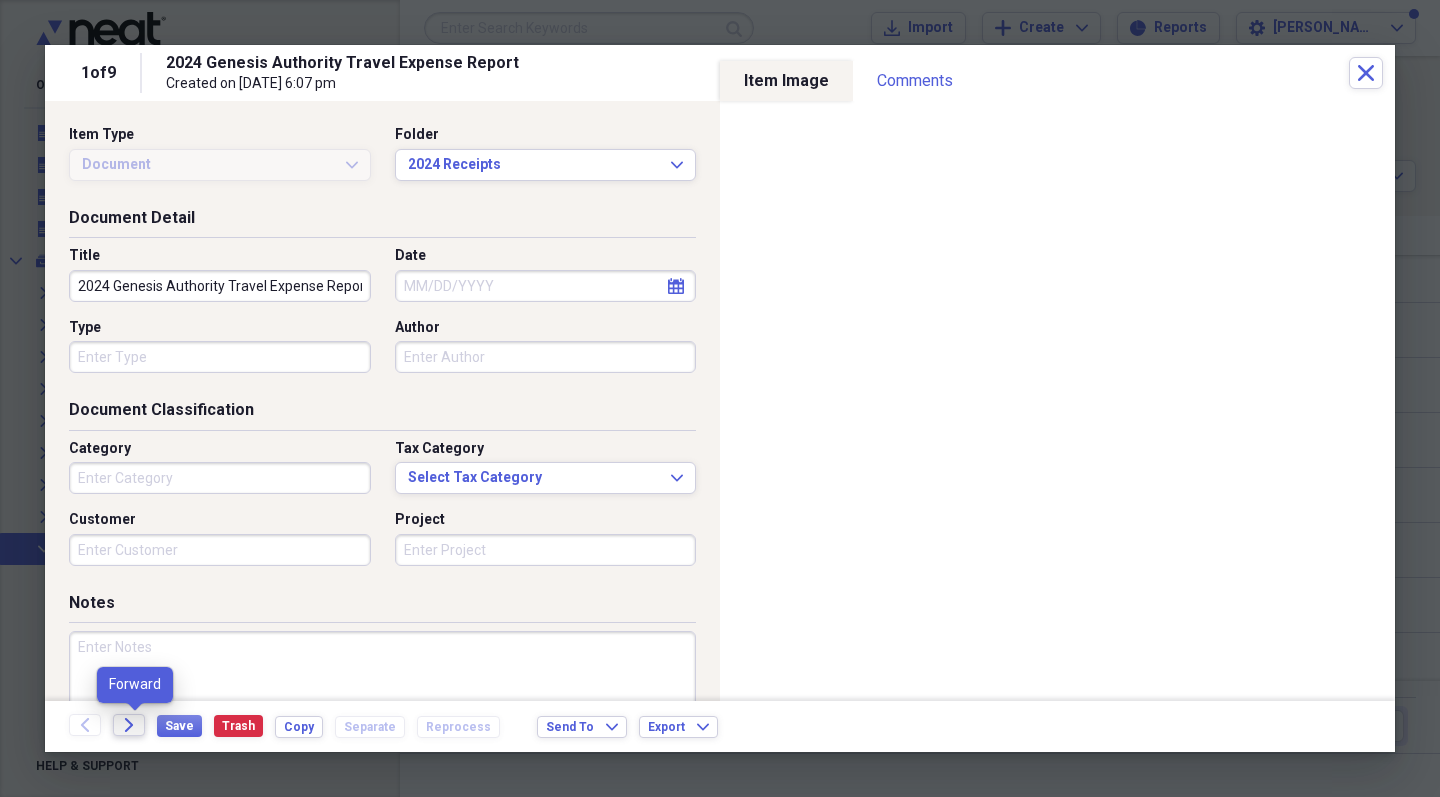 click on "Forward" 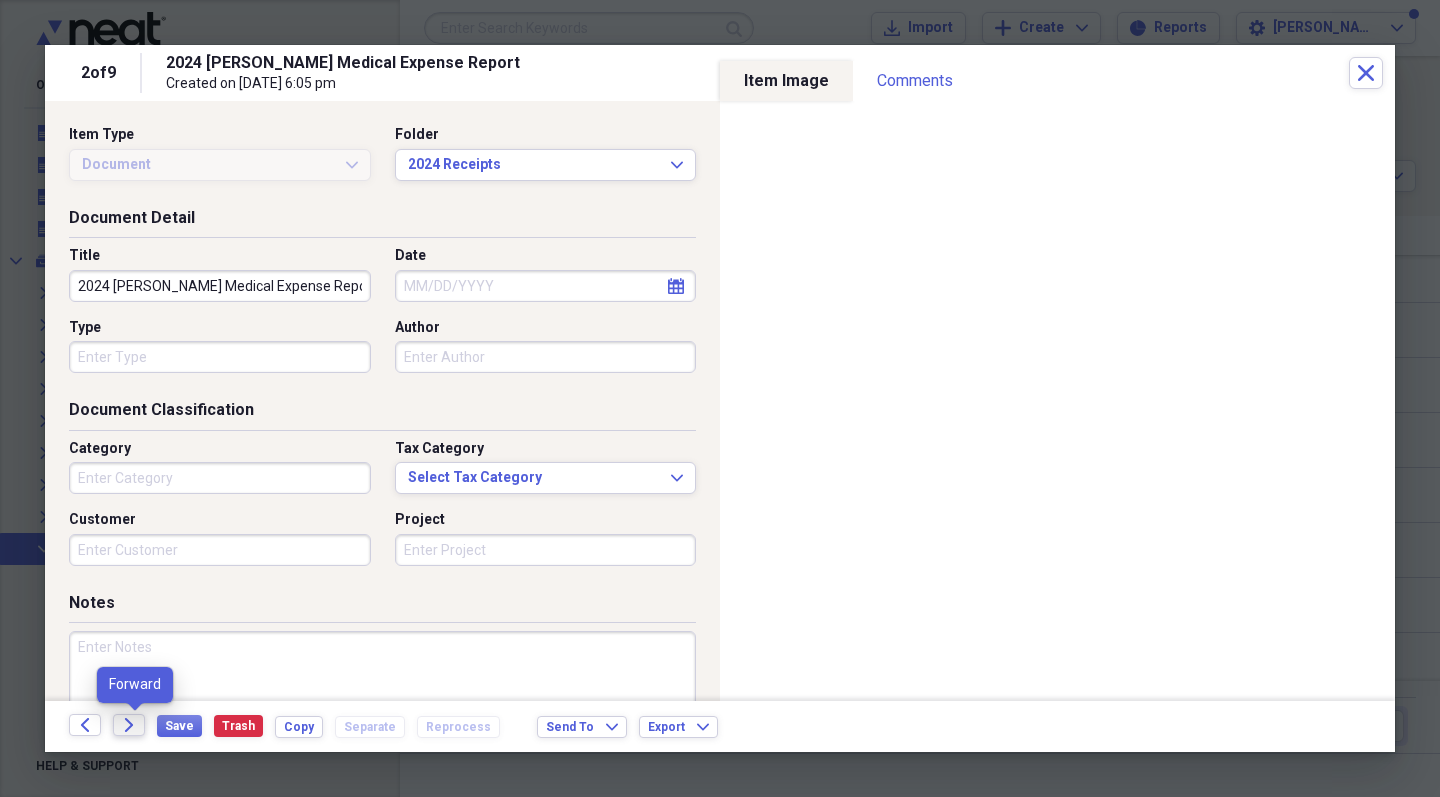 click on "Forward" at bounding box center (129, 725) 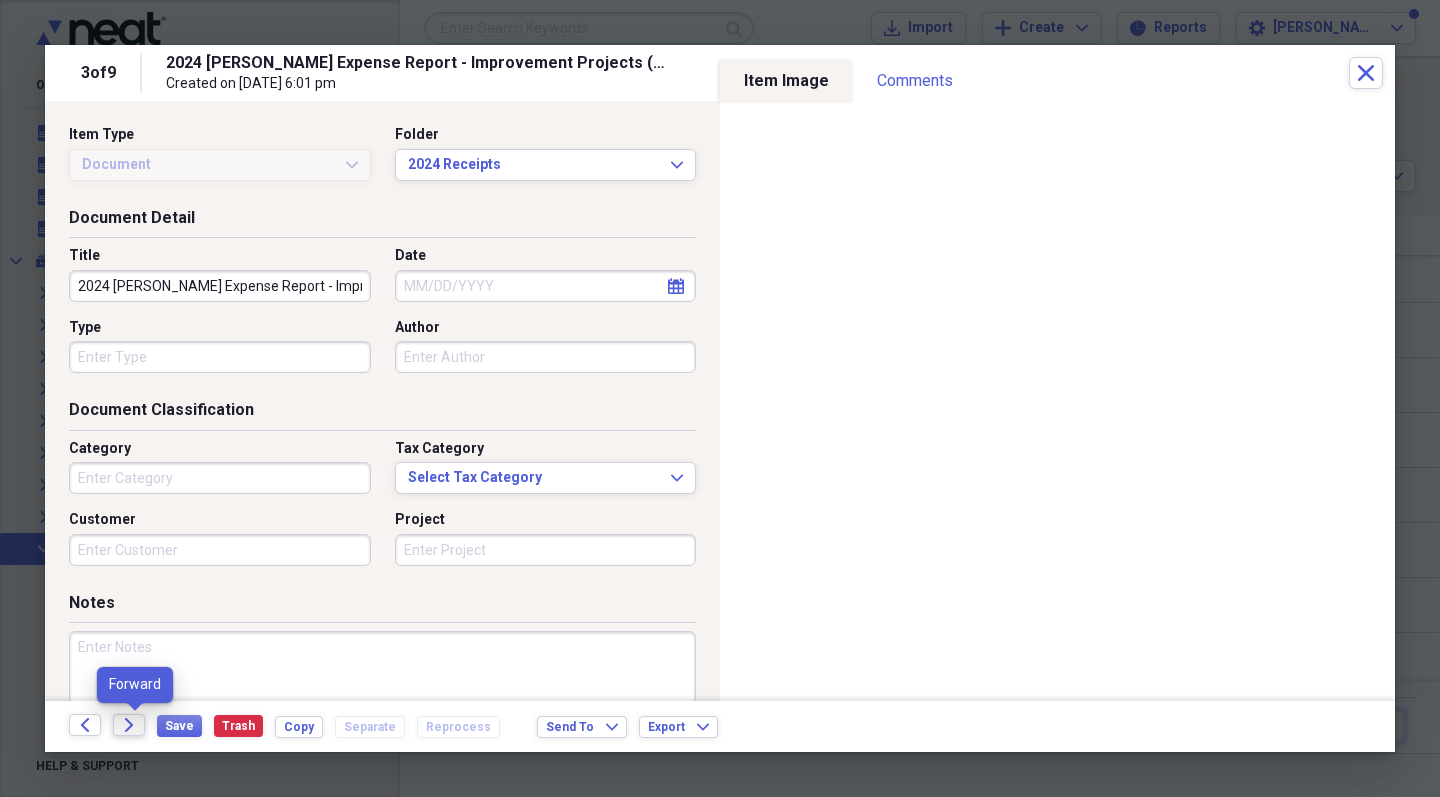 click 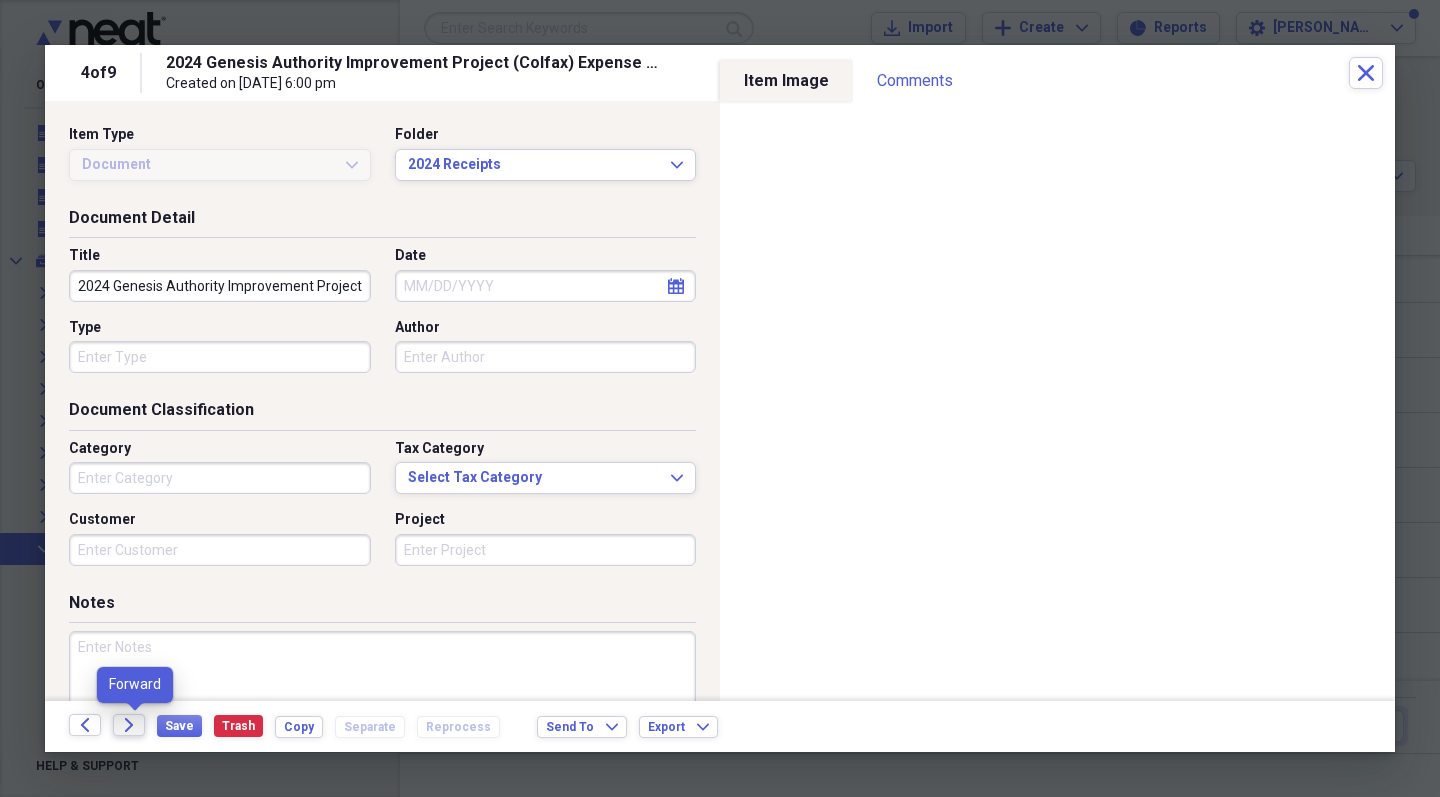 click on "Forward" 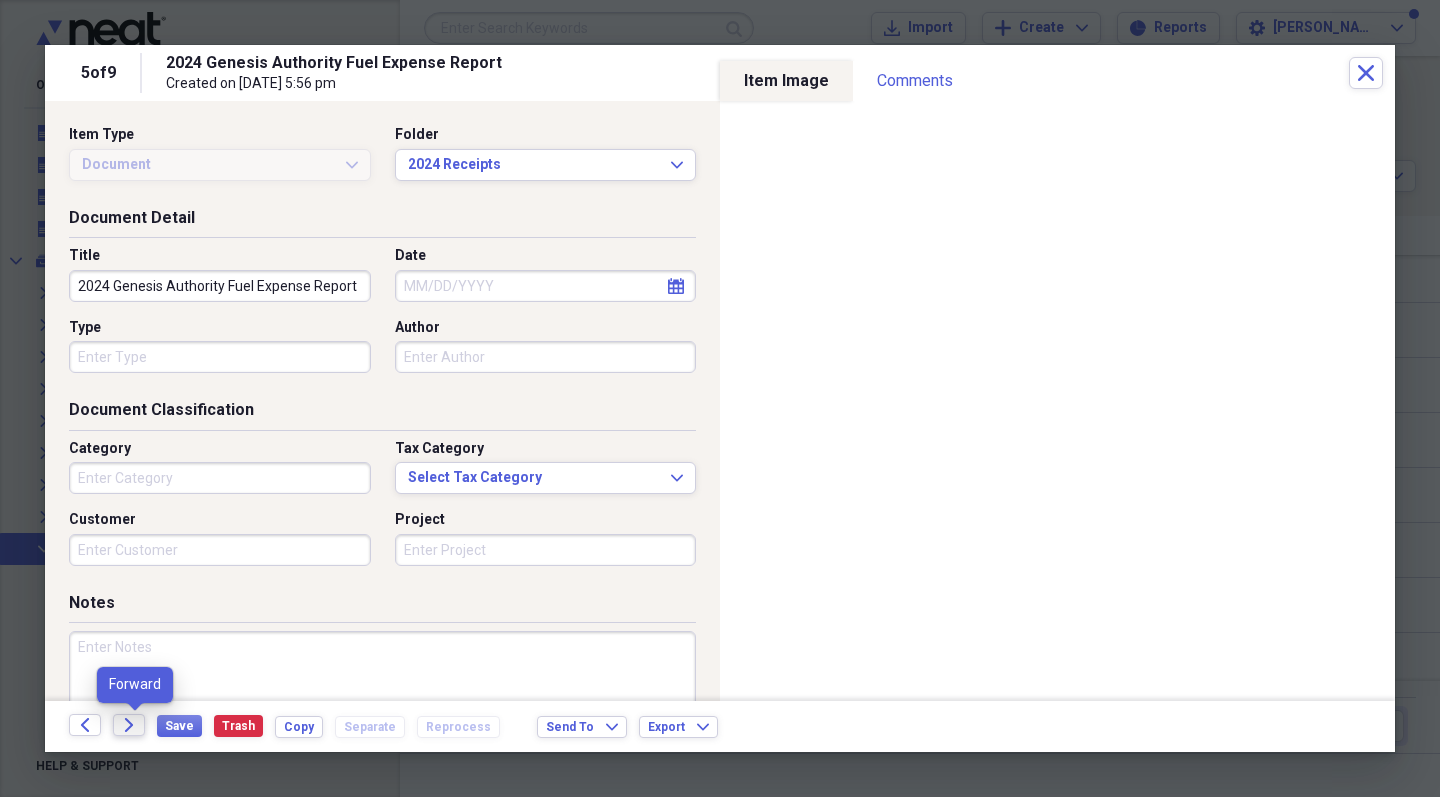 click on "Forward" 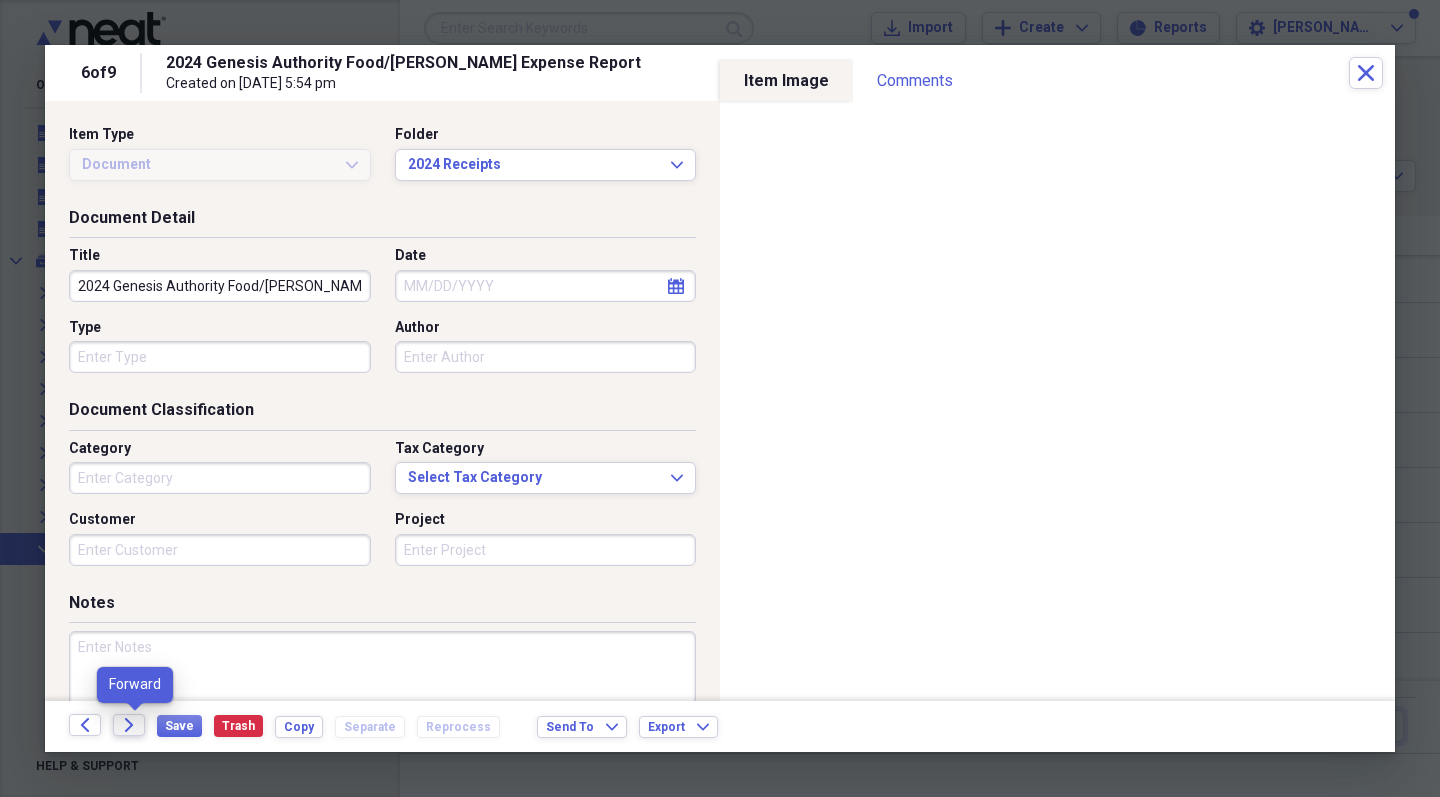 click on "Forward" at bounding box center [129, 725] 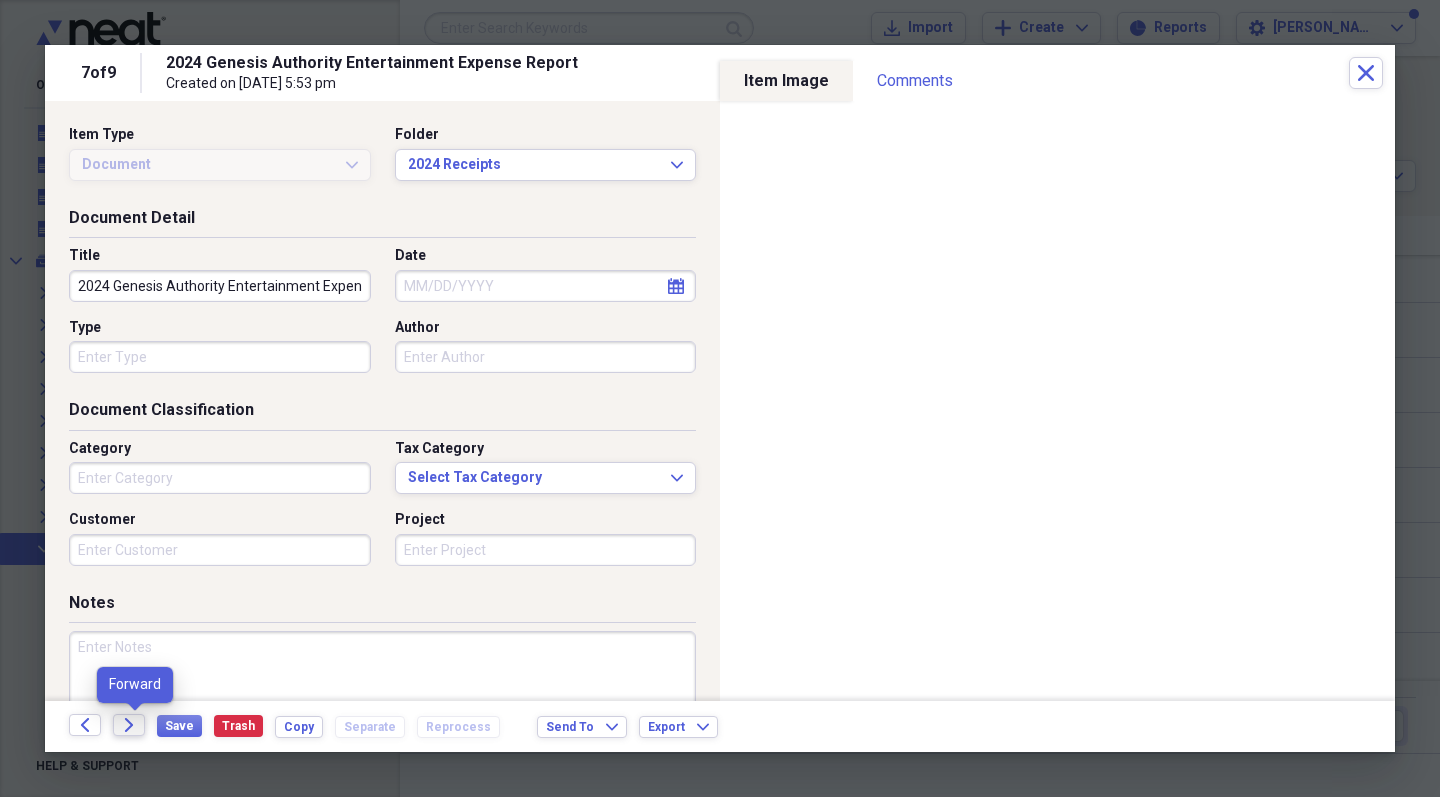 click on "Forward" 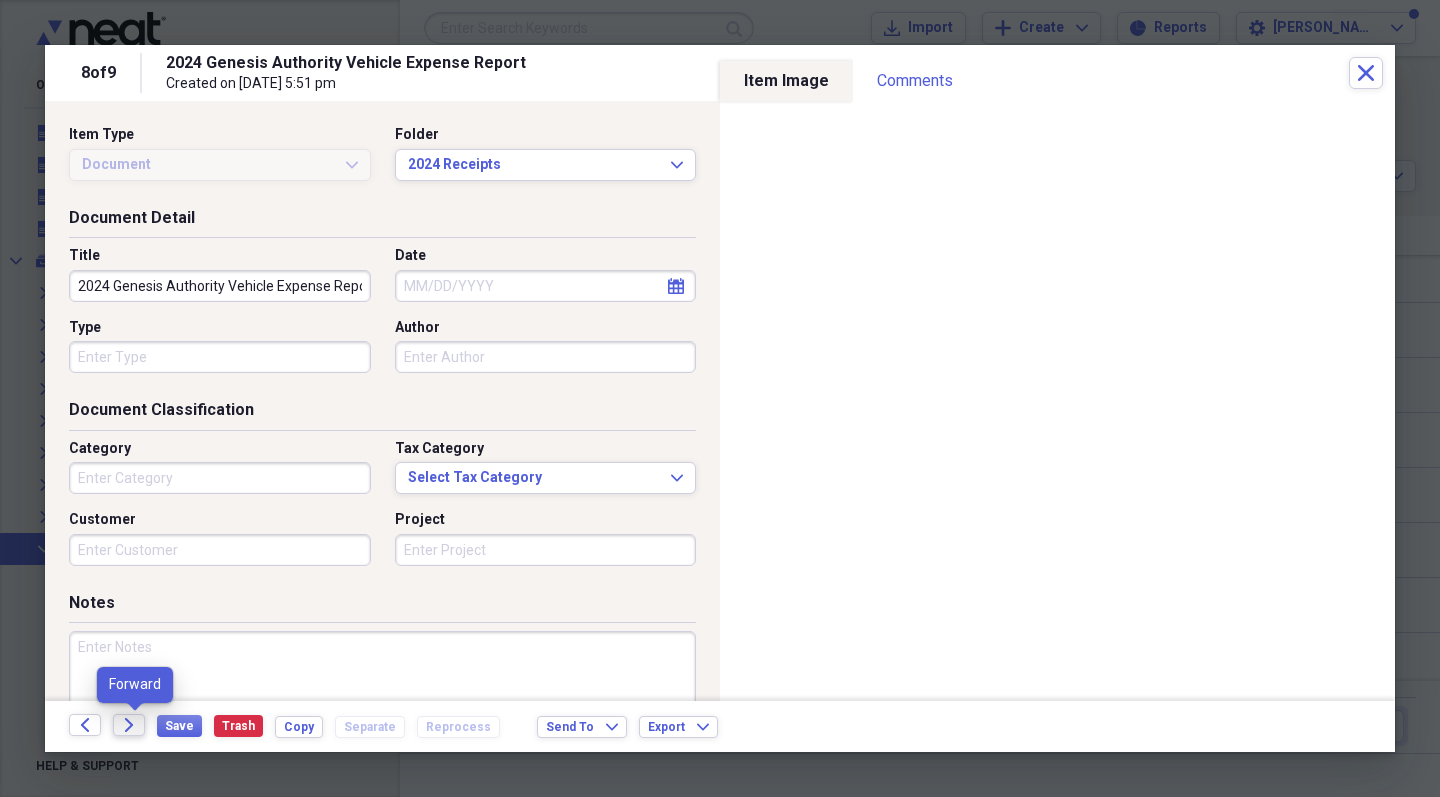 click on "Forward" 